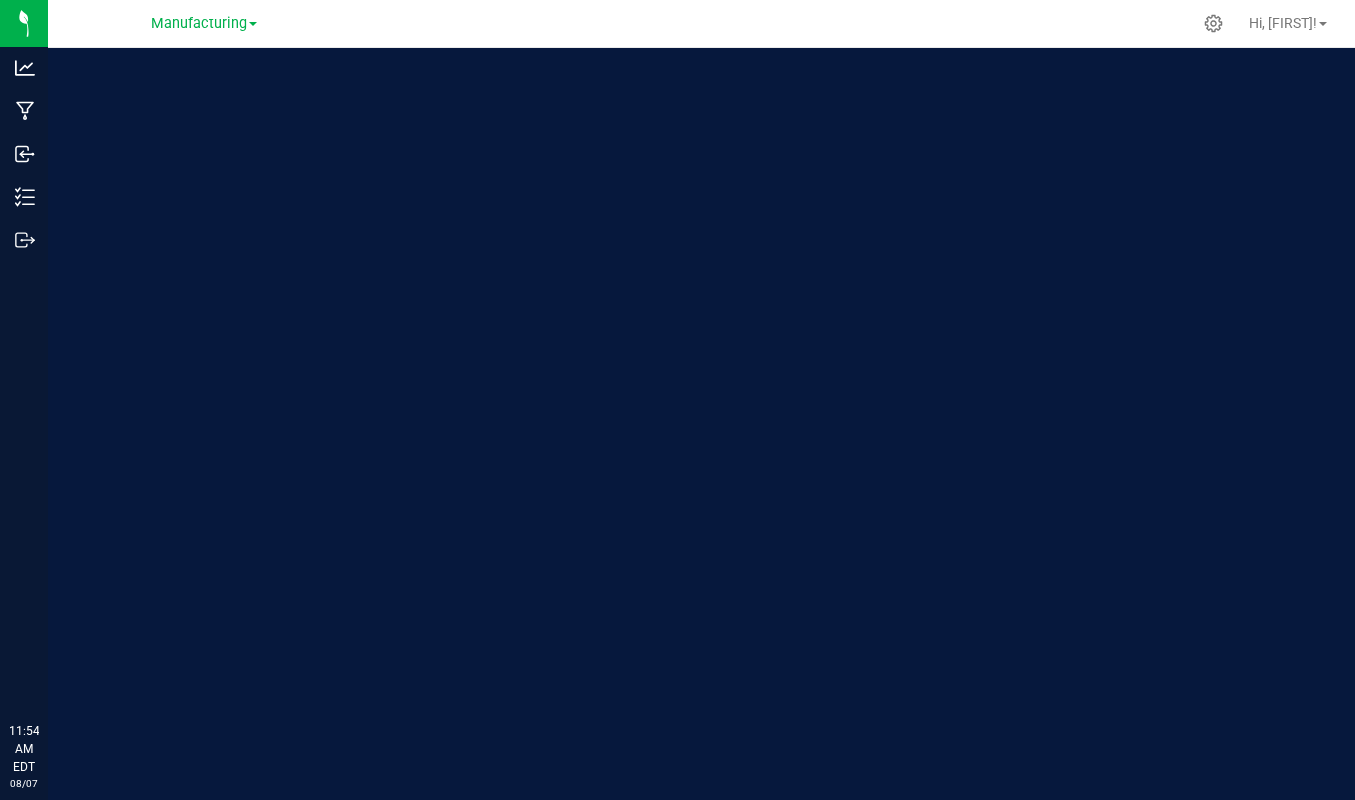 scroll, scrollTop: 0, scrollLeft: 0, axis: both 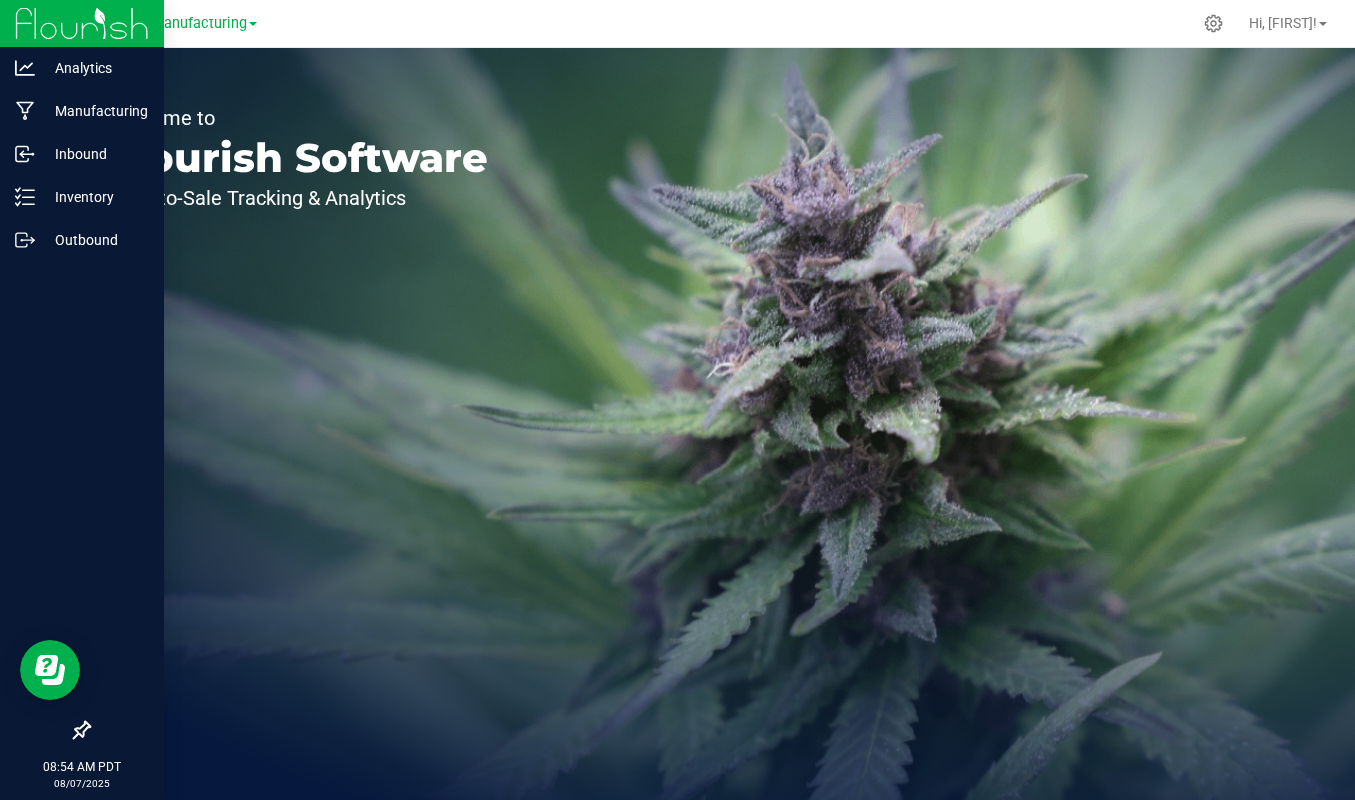 click at bounding box center [82, 23] 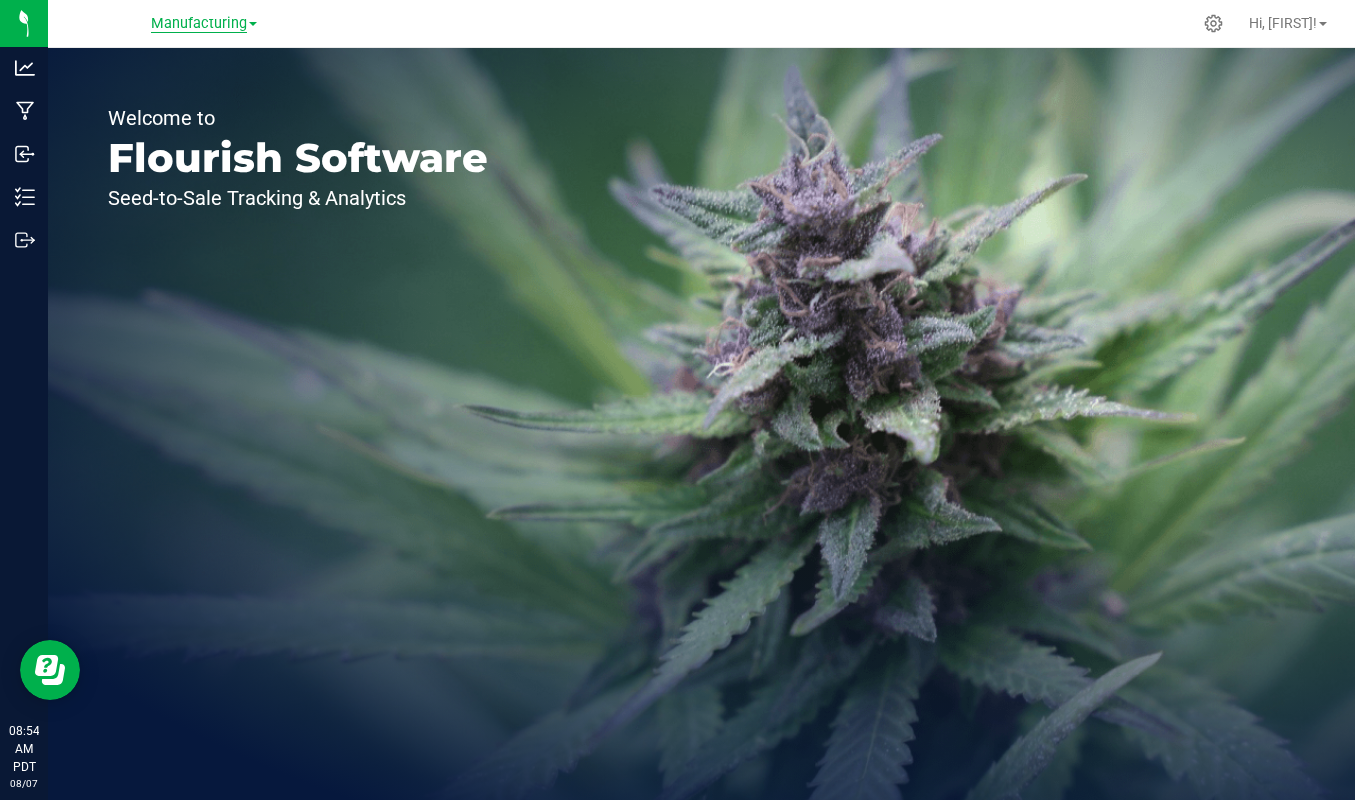 click on "Manufacturing" at bounding box center [199, 24] 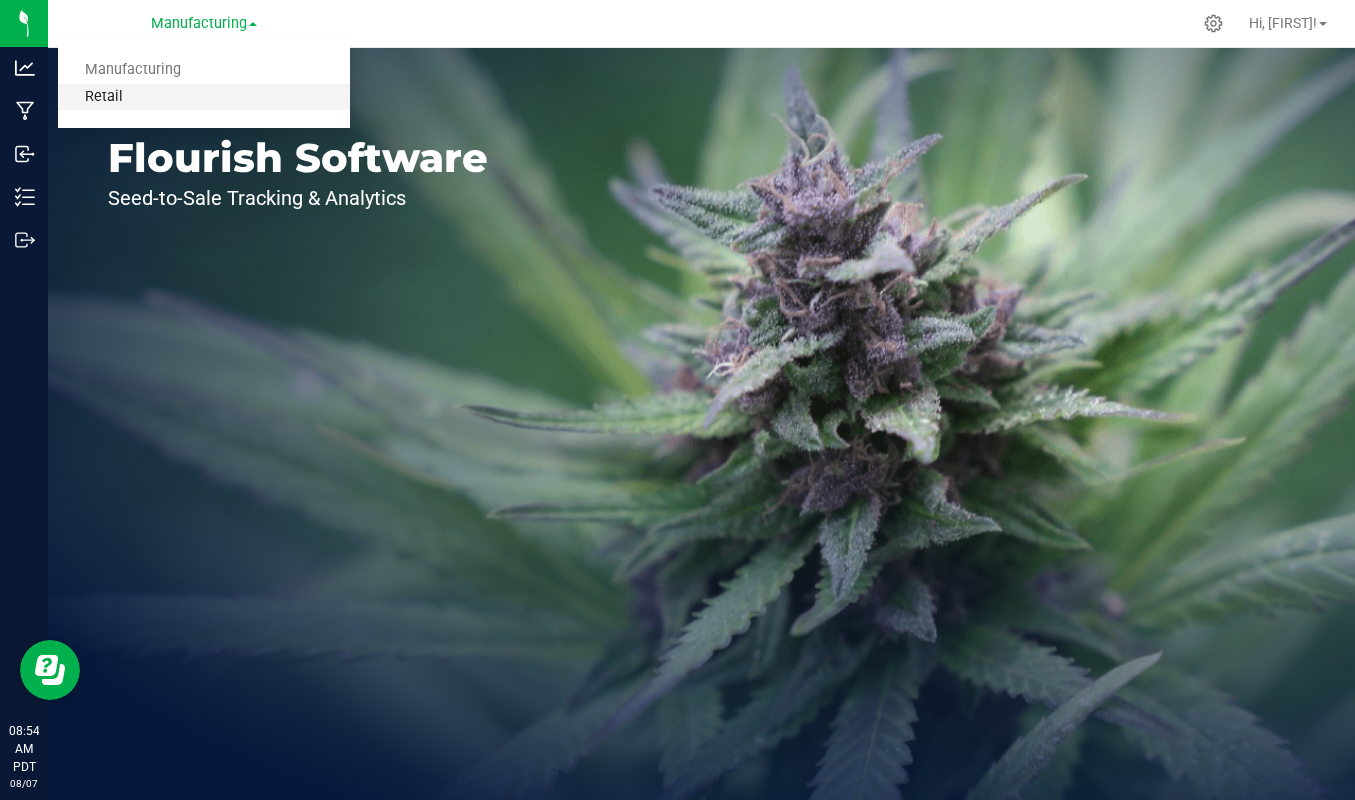 click on "Retail" at bounding box center (204, 97) 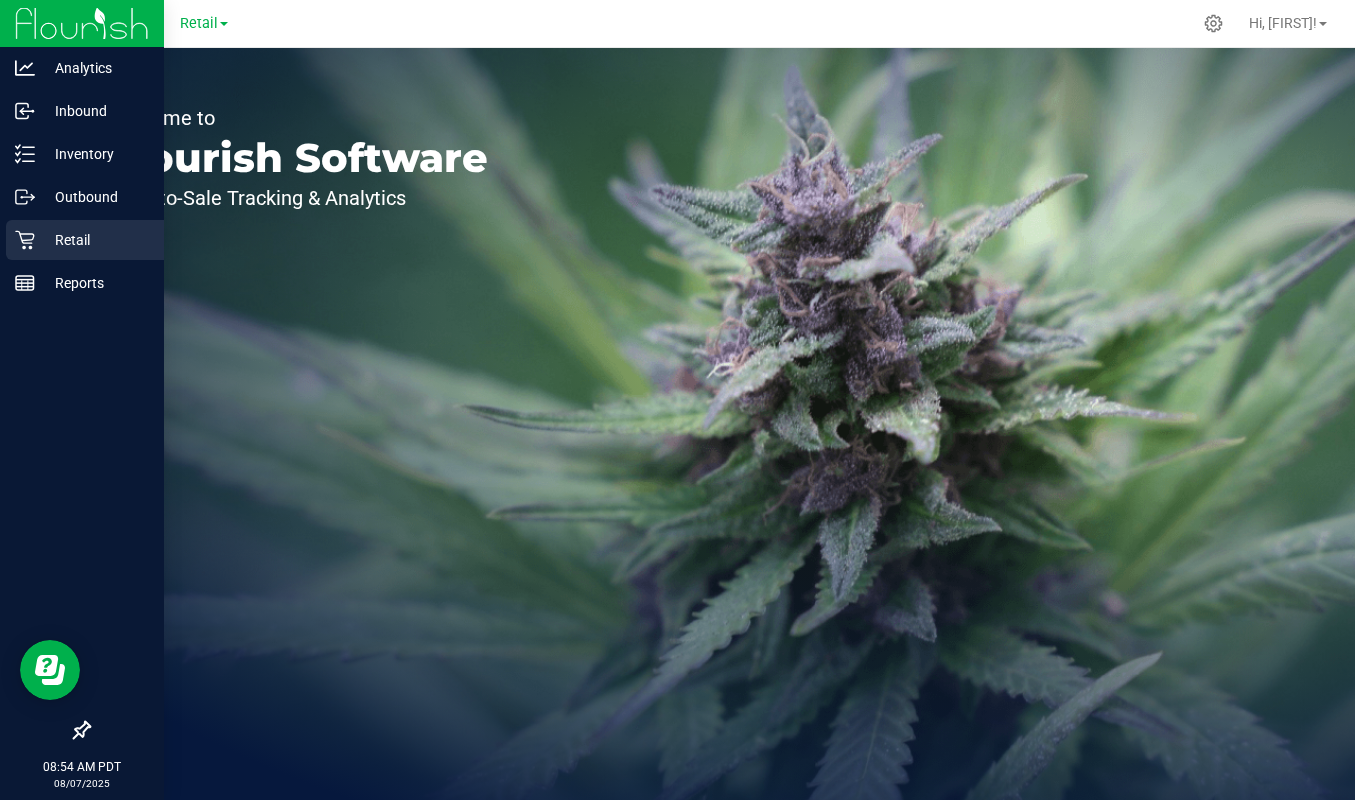 click on "Retail" at bounding box center (95, 240) 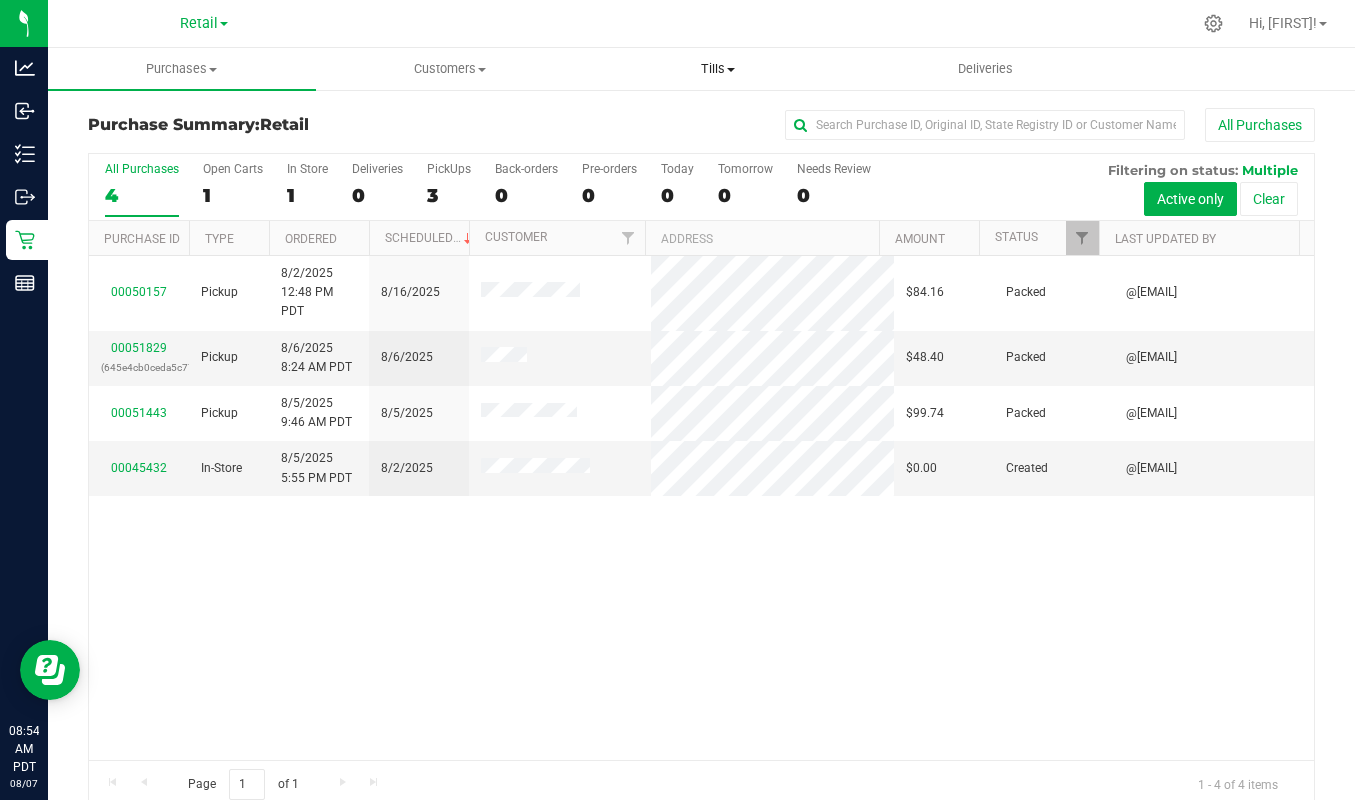click on "Tills" at bounding box center [718, 69] 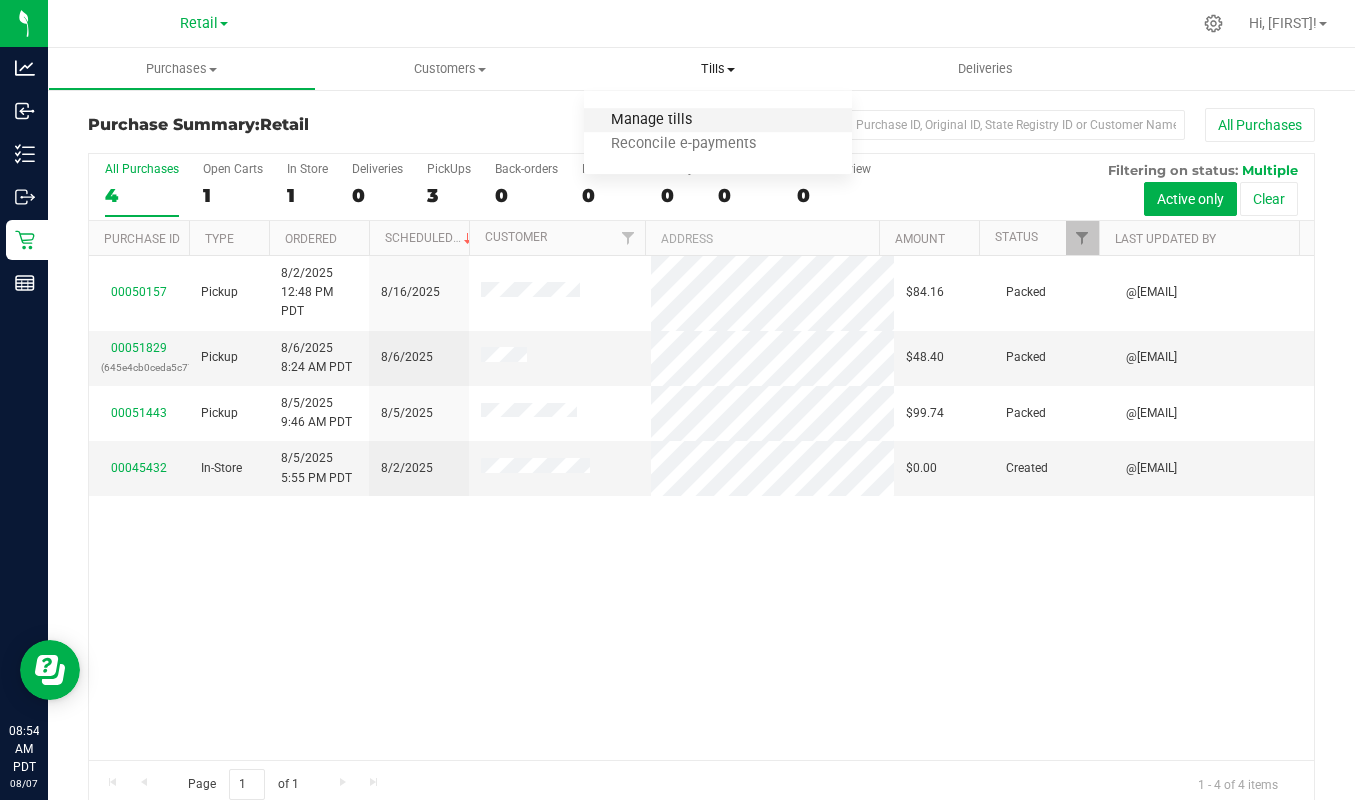 click on "Manage tills" at bounding box center [651, 120] 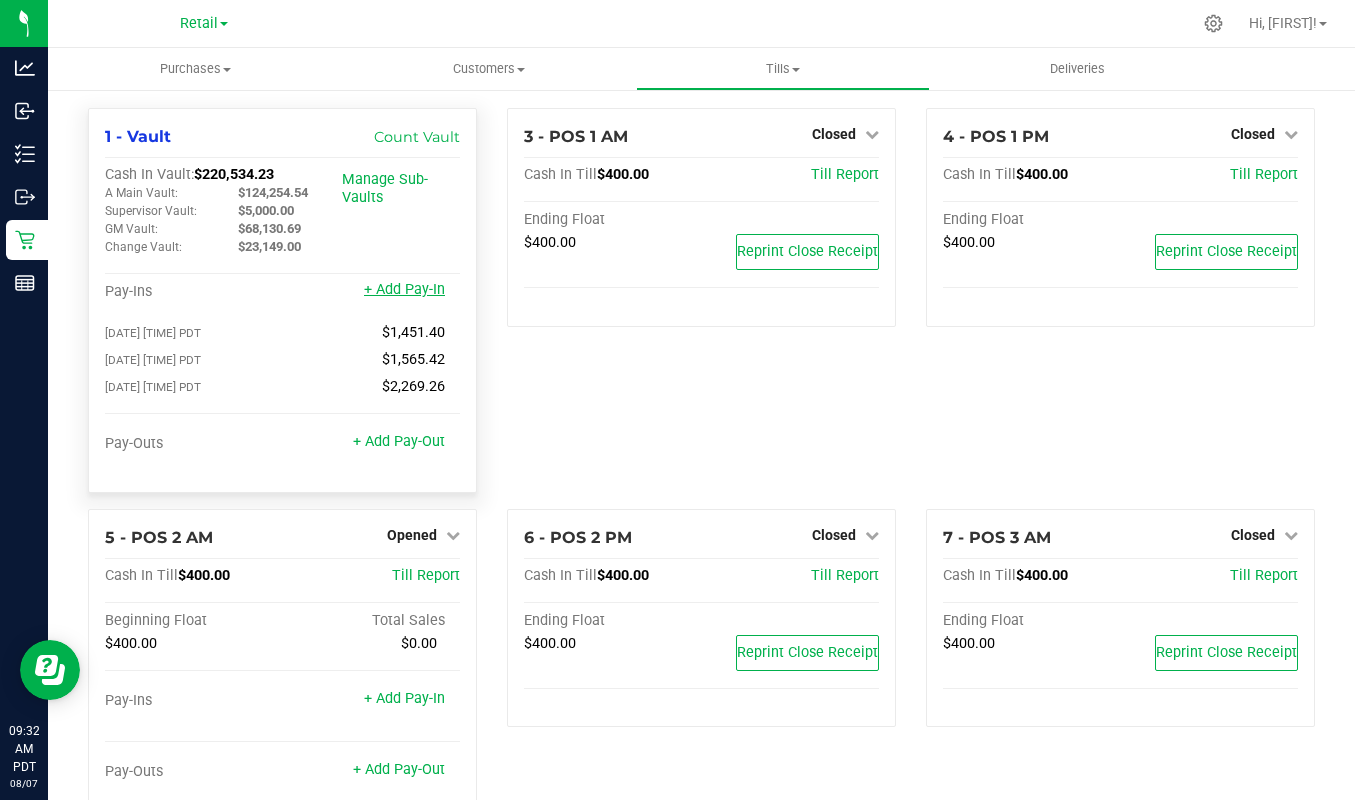 click on "+ Add Pay-In" at bounding box center [404, 289] 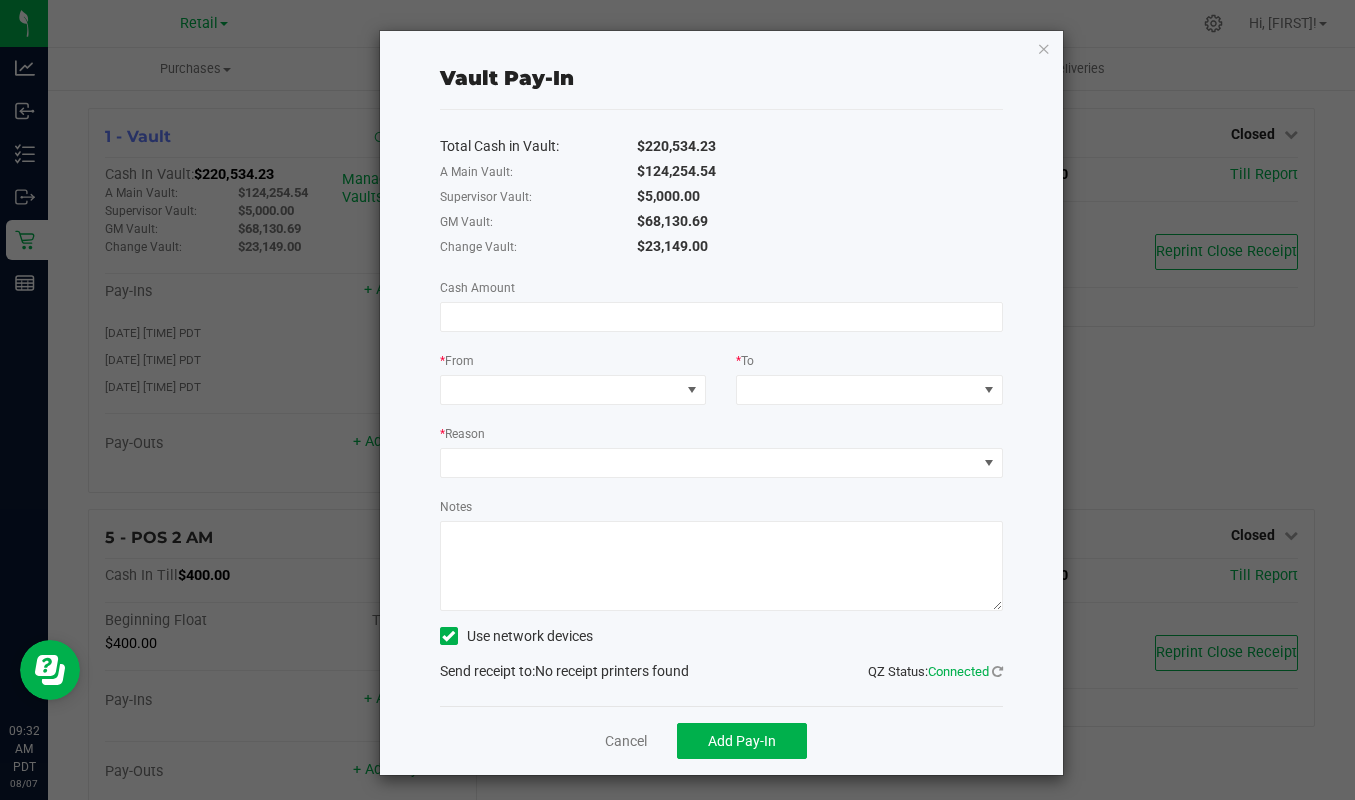 click on "Total Cash in Vault:   $220,534.23   A Main Vault:   $124,254.54   Supervisor Vault:   $5,000.00   GM Vault:   $68,130.69   Change Vault:   $23,149.00   Cash Amount  *  From     *  To     *  Reason   Notes          Use network devices   Send receipt to:   QZ Status:   Connected   No receipt printers found" 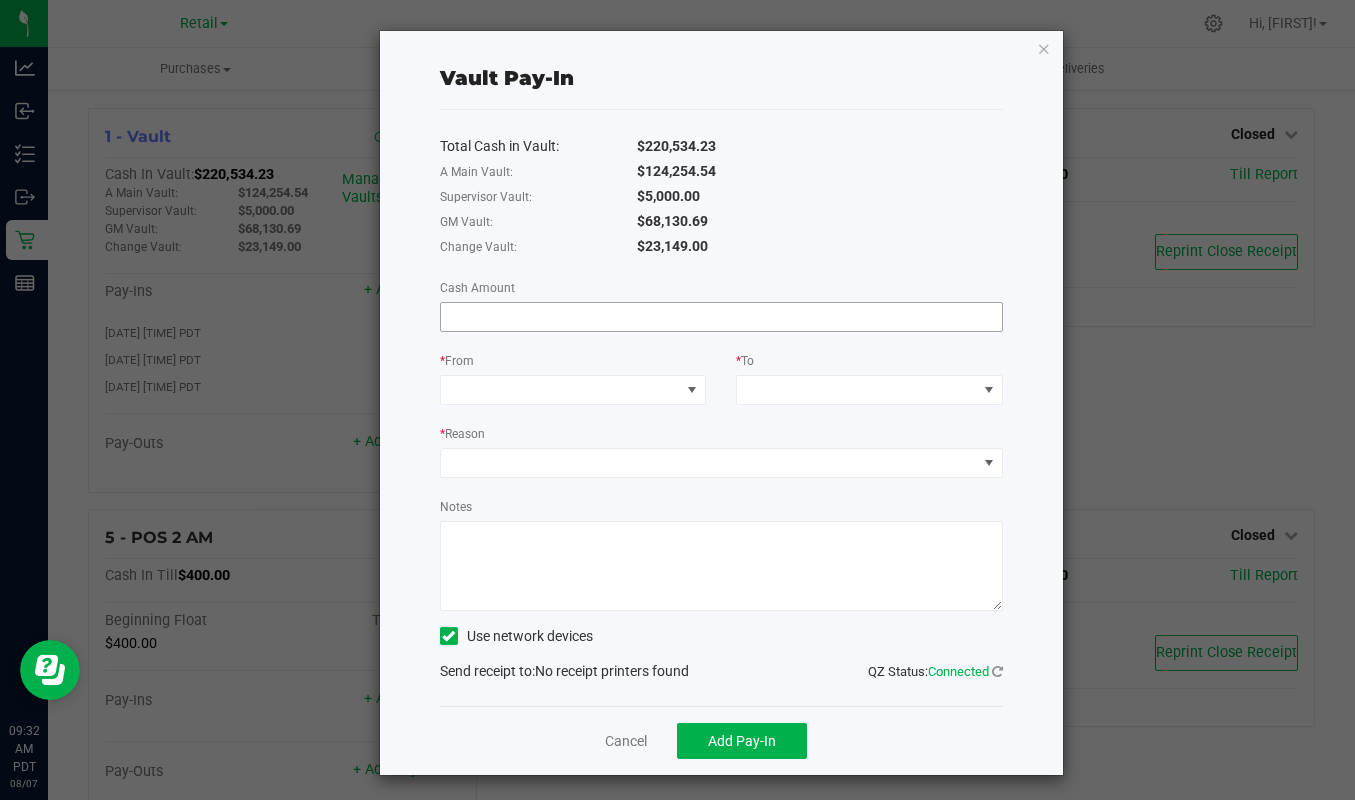 click at bounding box center (721, 317) 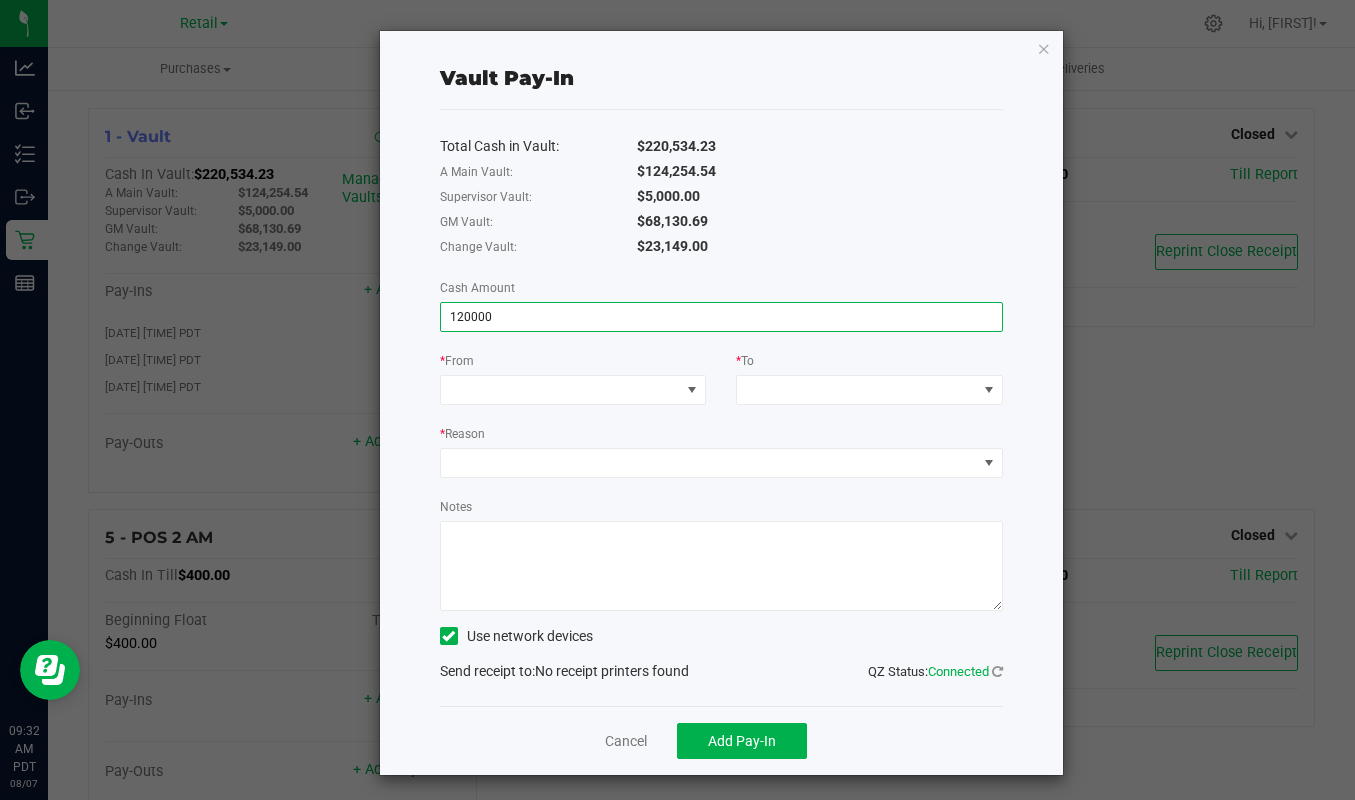 type on "$120,000.00" 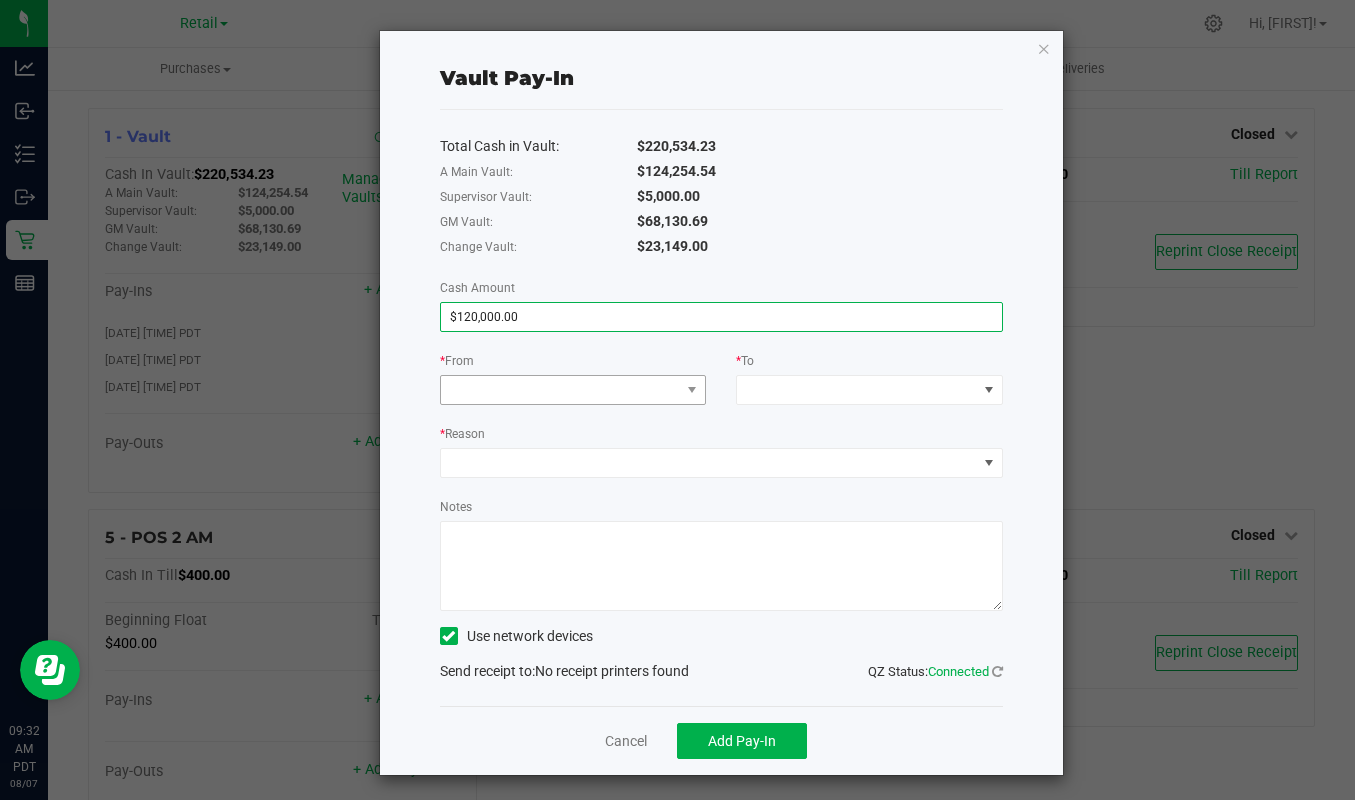 drag, startPoint x: 506, startPoint y: 364, endPoint x: 498, endPoint y: 401, distance: 37.85499 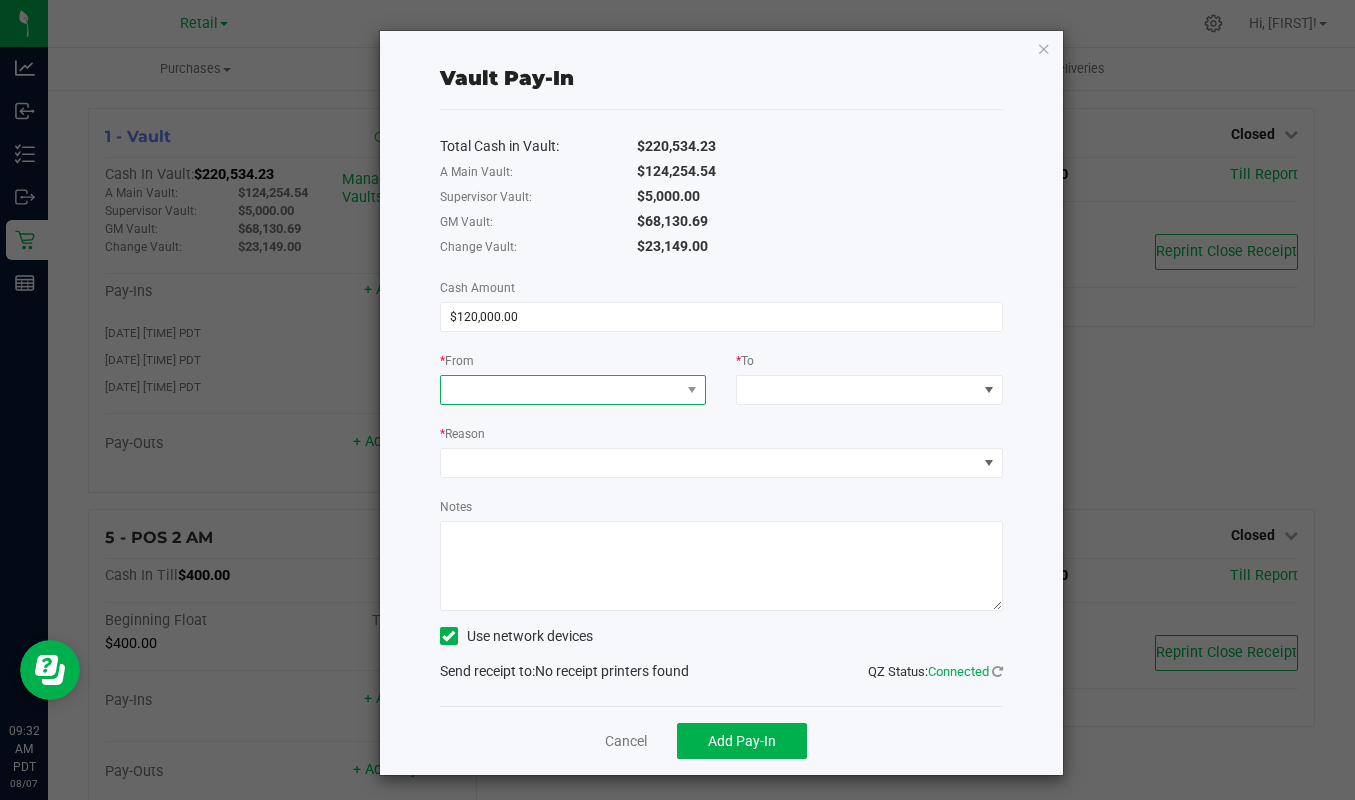 click at bounding box center [561, 390] 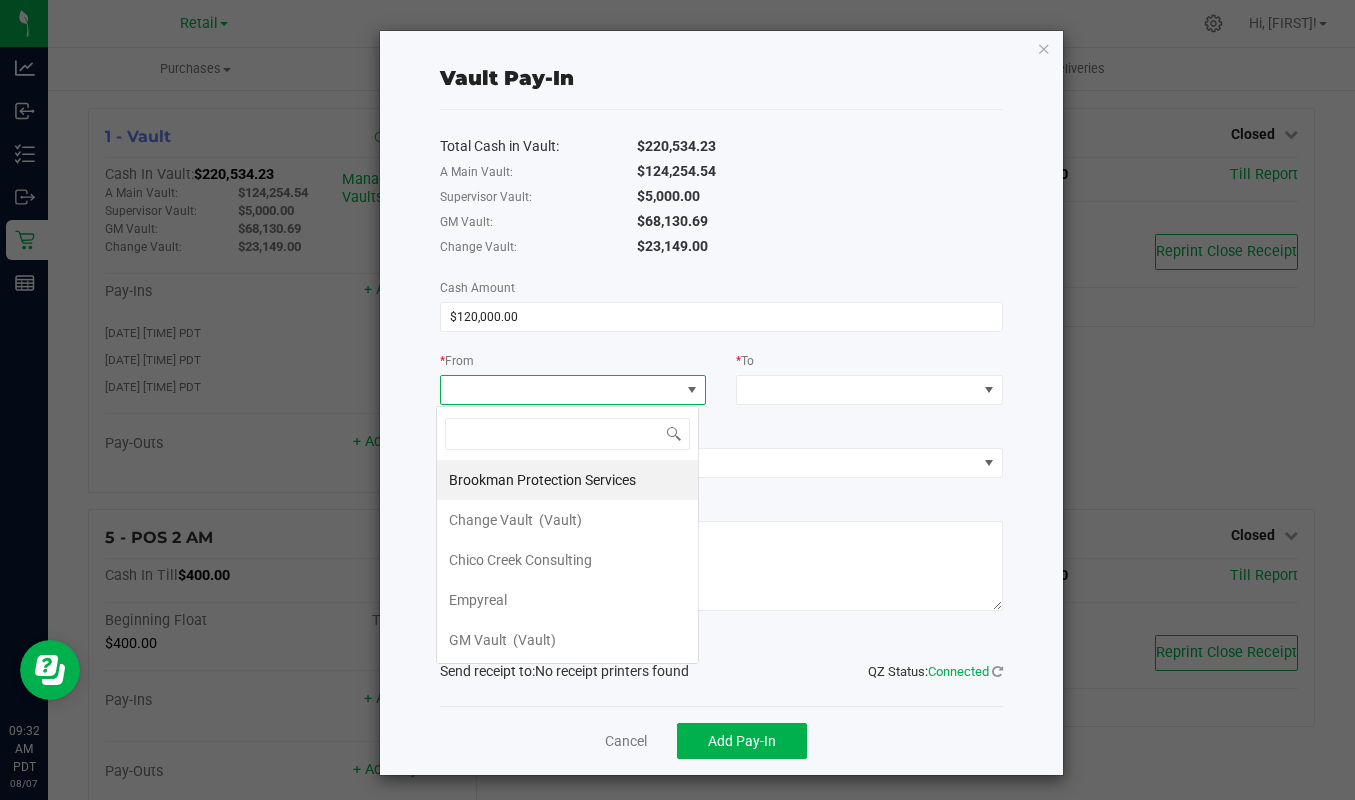 scroll, scrollTop: 99970, scrollLeft: 99737, axis: both 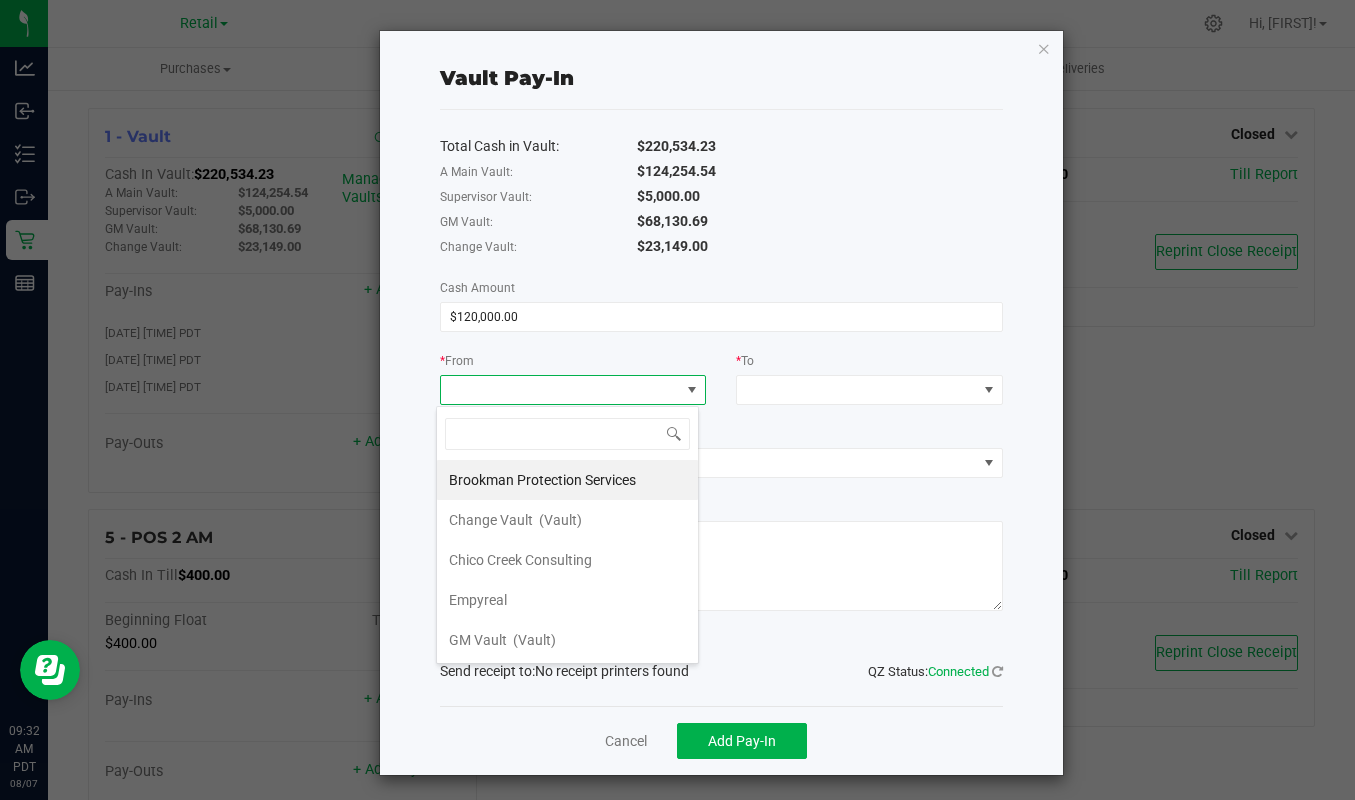click on "GM Vault    (Vault)" at bounding box center [502, 640] 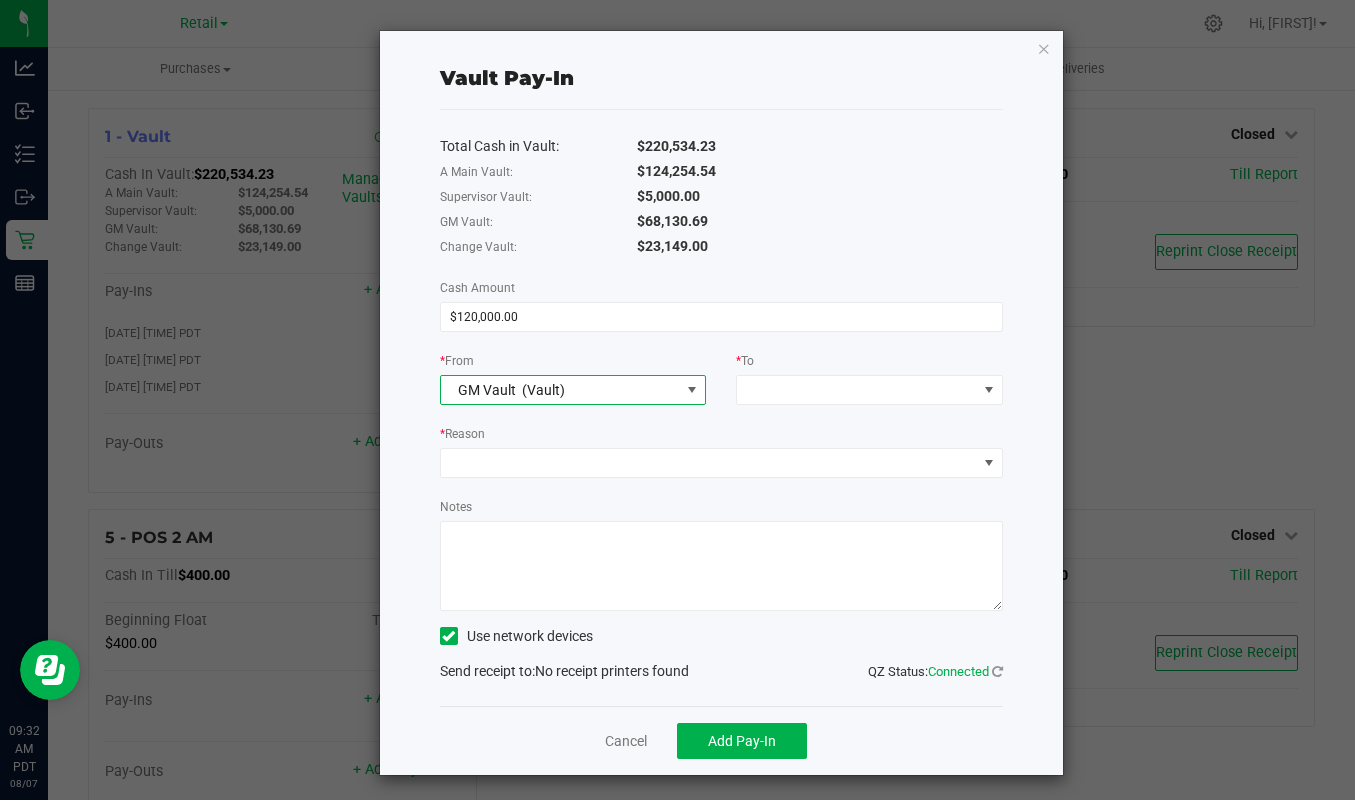 click on "GM Vault    (Vault)" at bounding box center [507, 390] 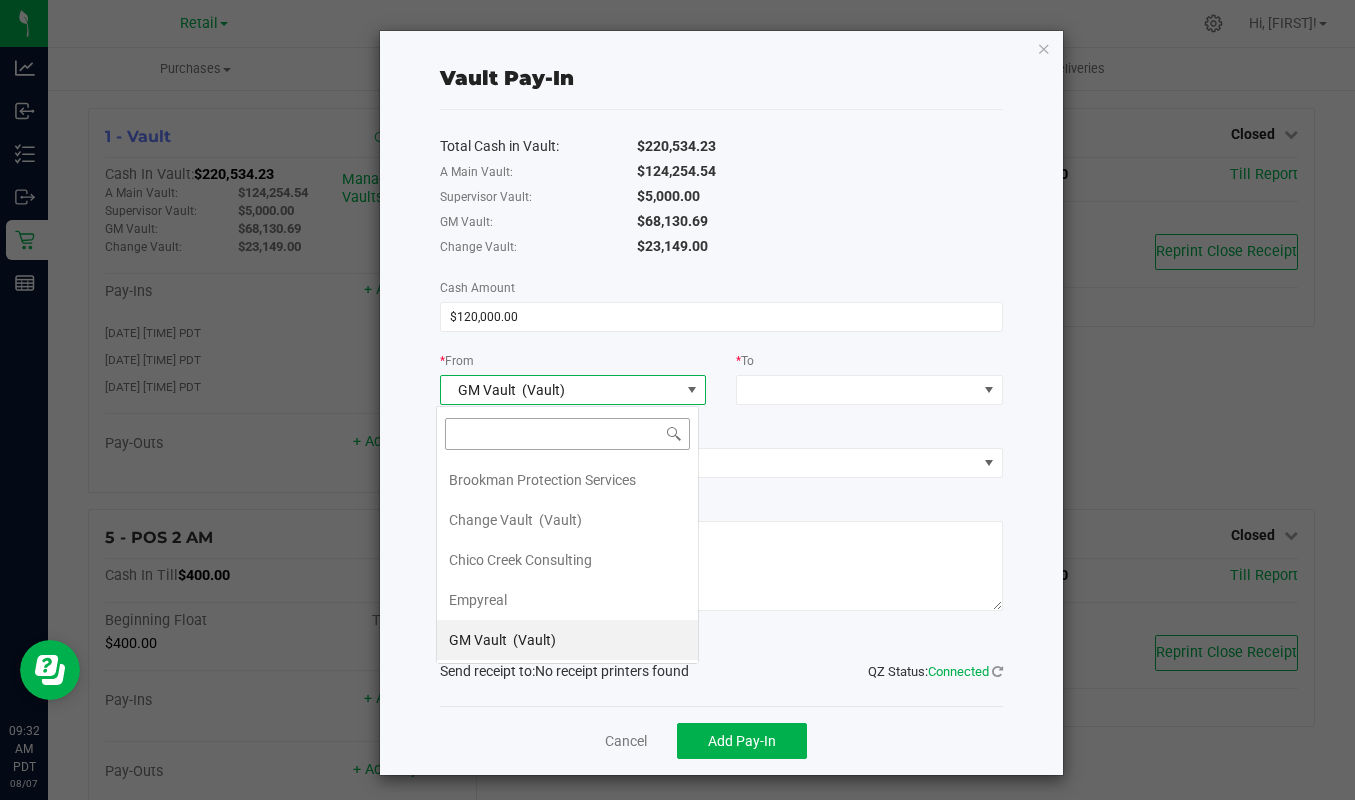 scroll, scrollTop: 99970, scrollLeft: 99737, axis: both 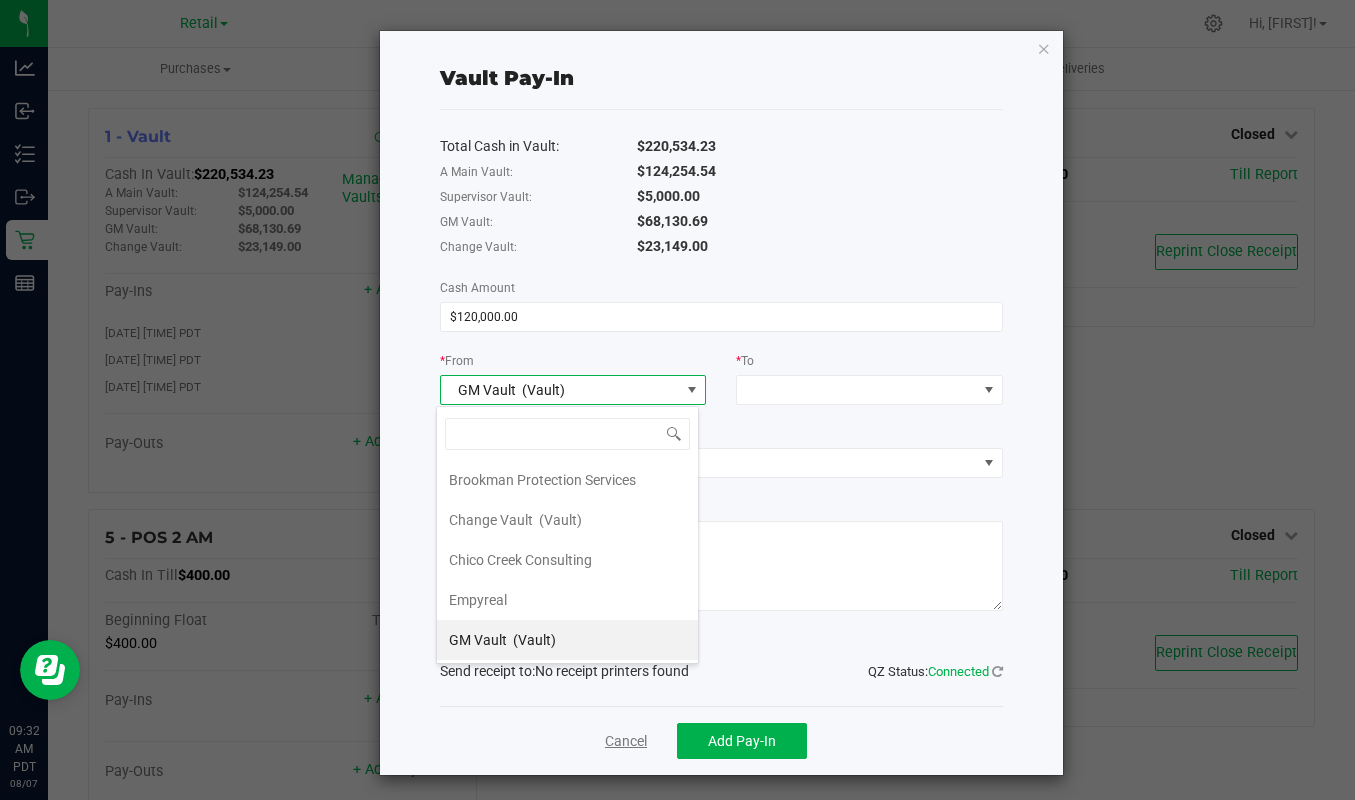 click on "Cancel" 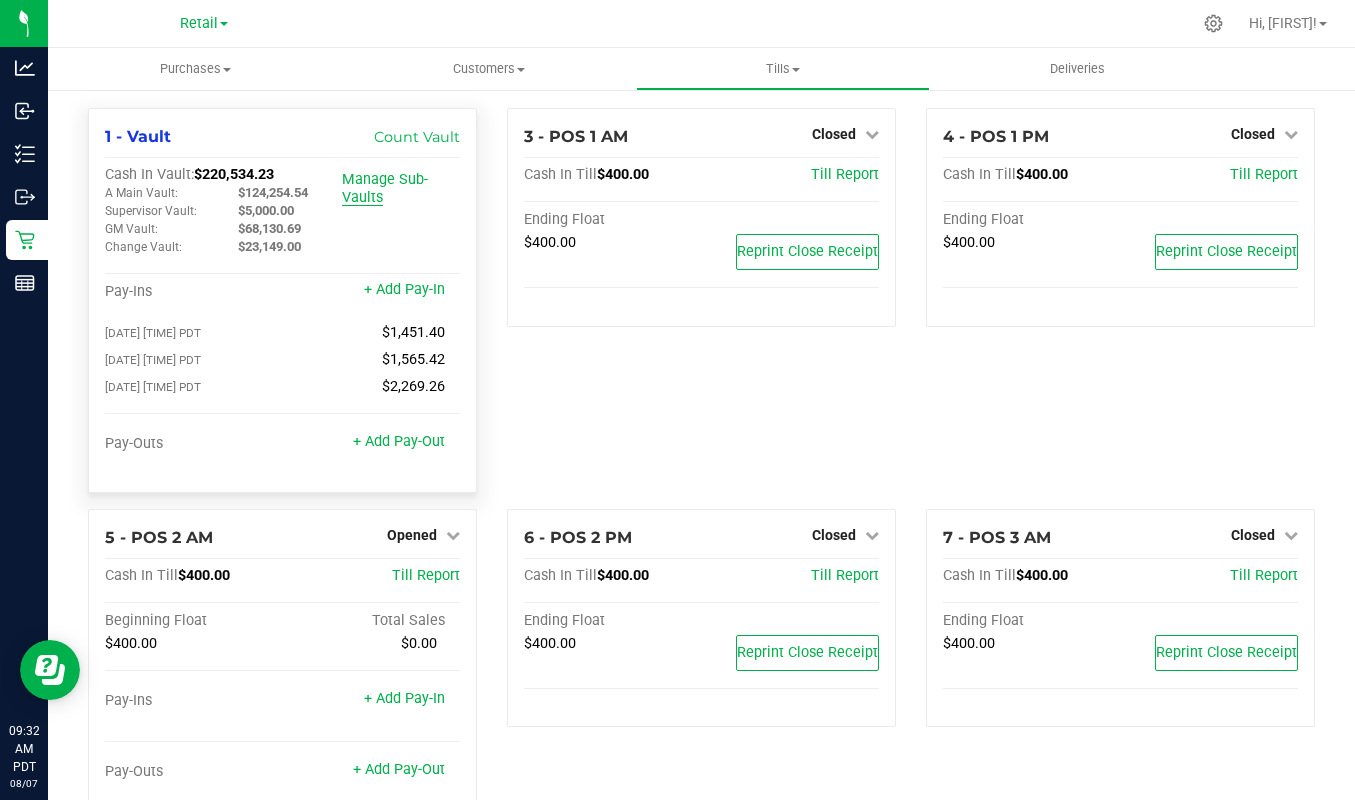 click on "Manage Sub-Vaults" at bounding box center [385, 188] 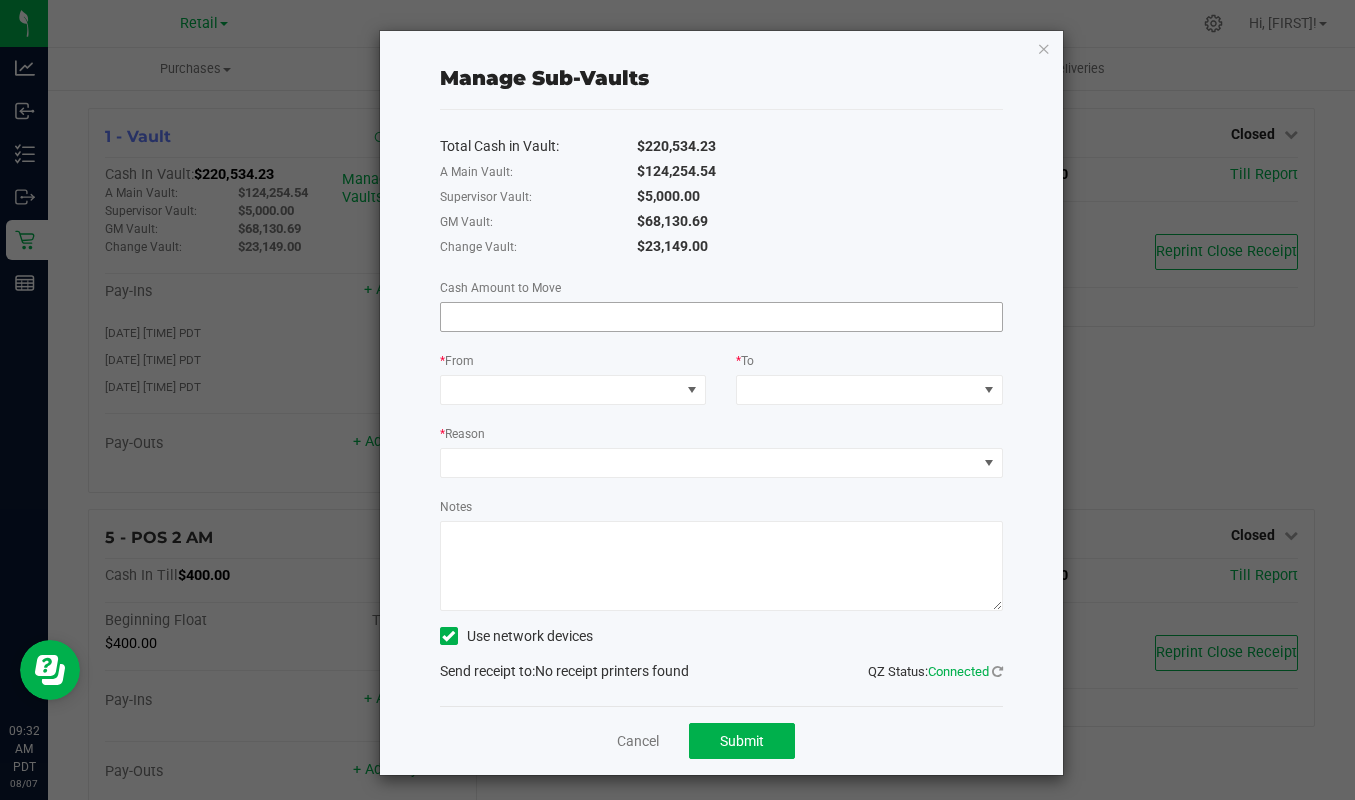 click at bounding box center (721, 317) 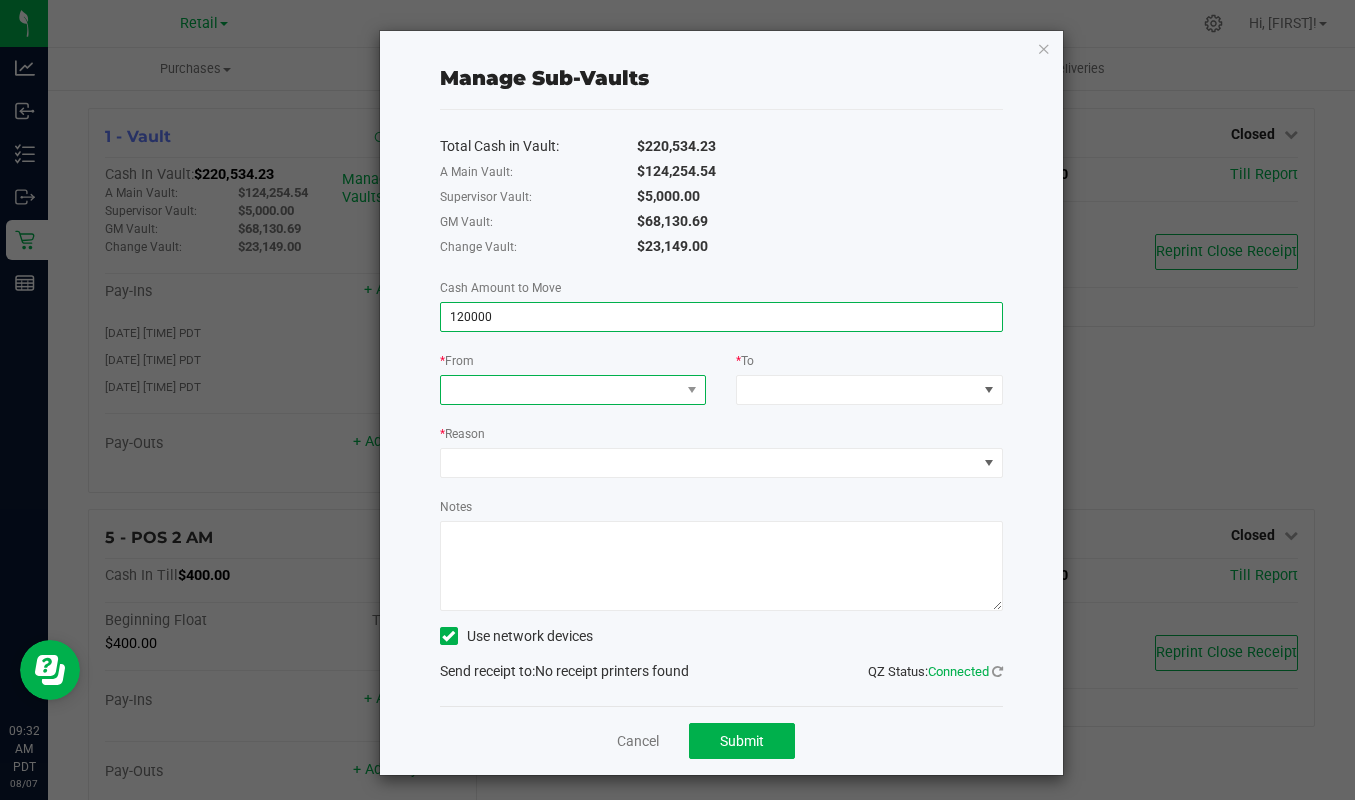 type on "$120,000.00" 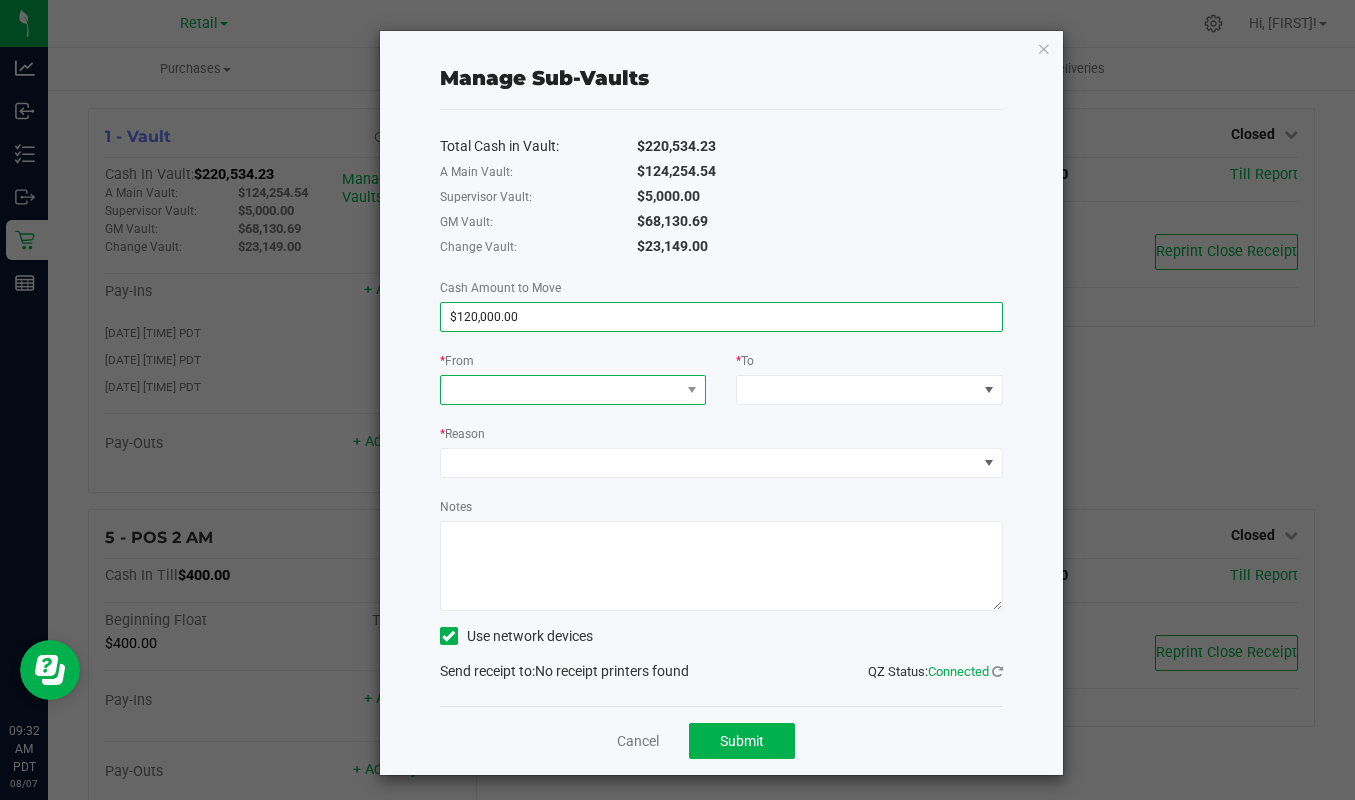 click at bounding box center [561, 390] 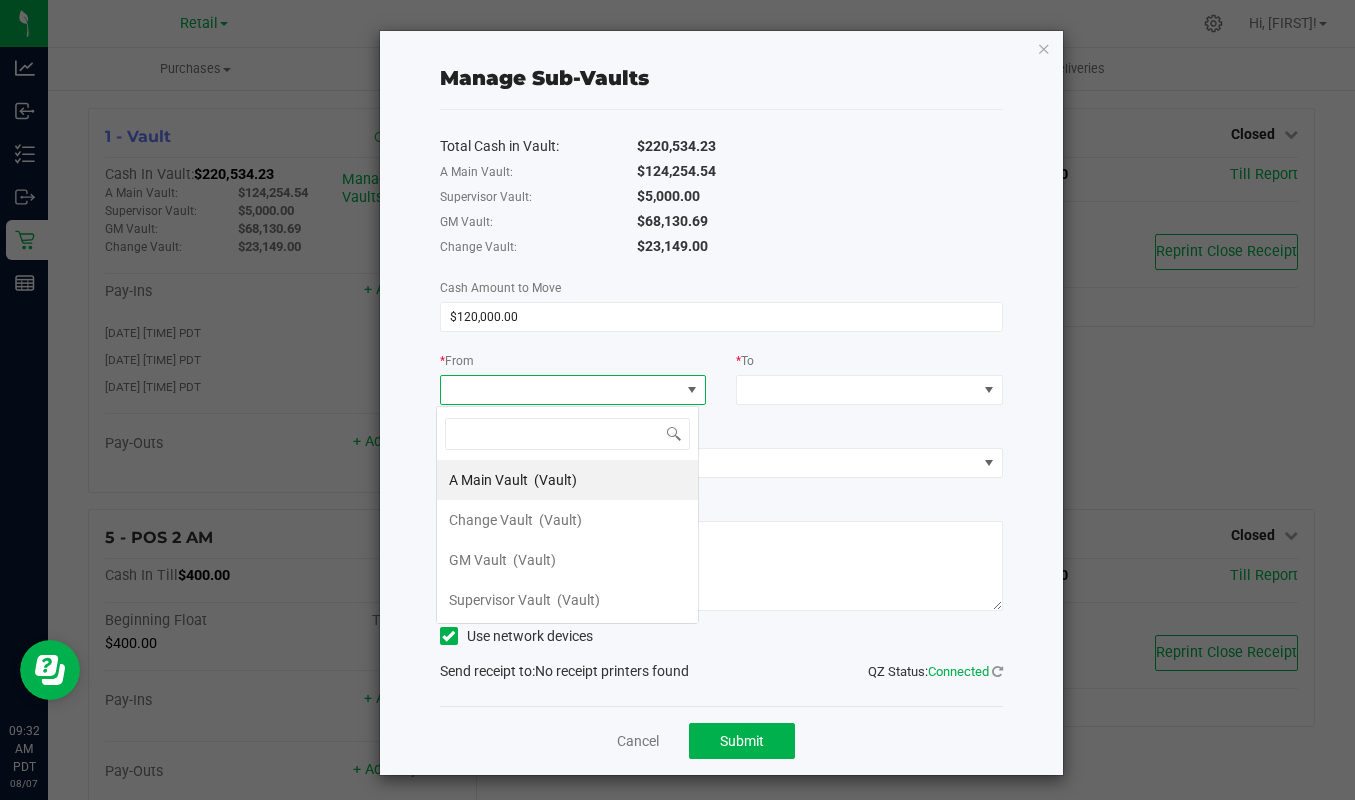 scroll, scrollTop: 99970, scrollLeft: 99737, axis: both 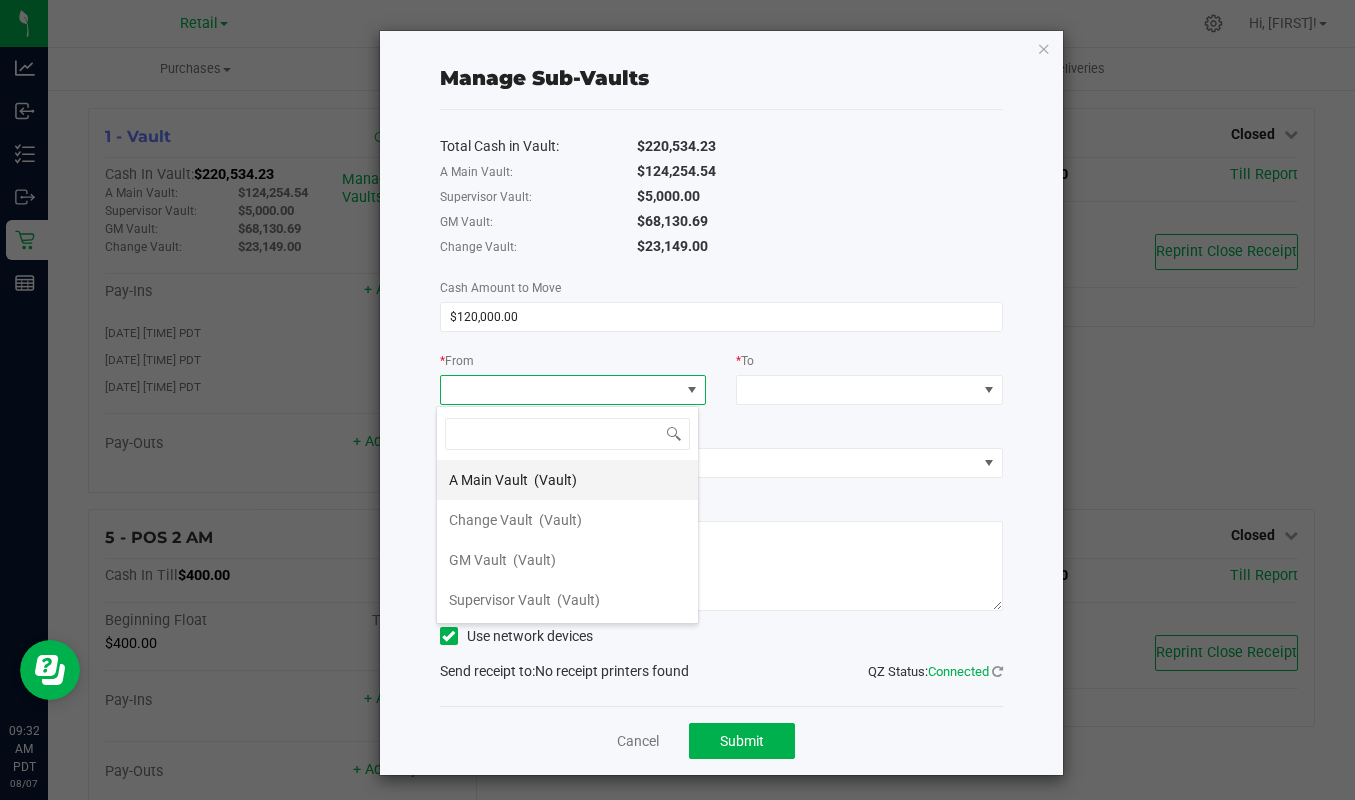 click on "A Main Vault" at bounding box center (488, 480) 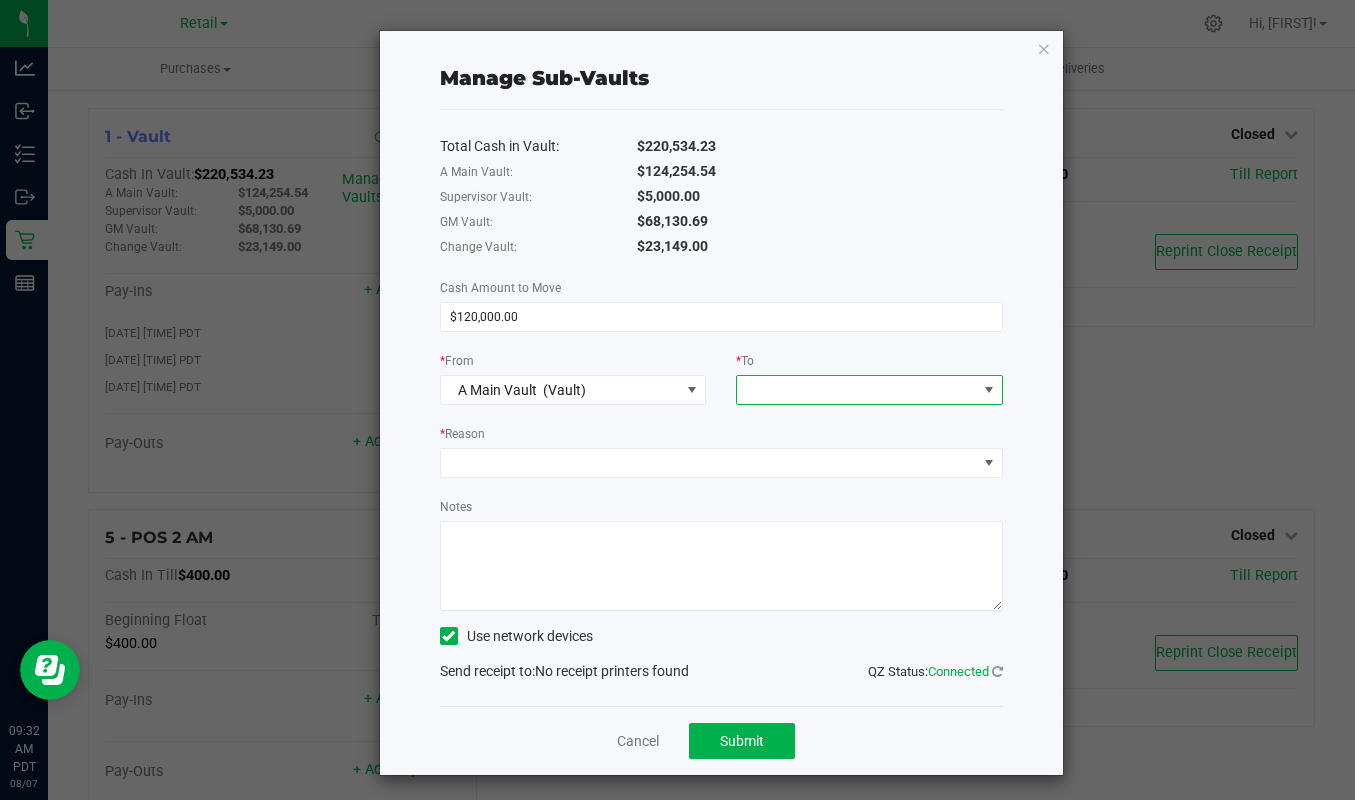 click at bounding box center [857, 390] 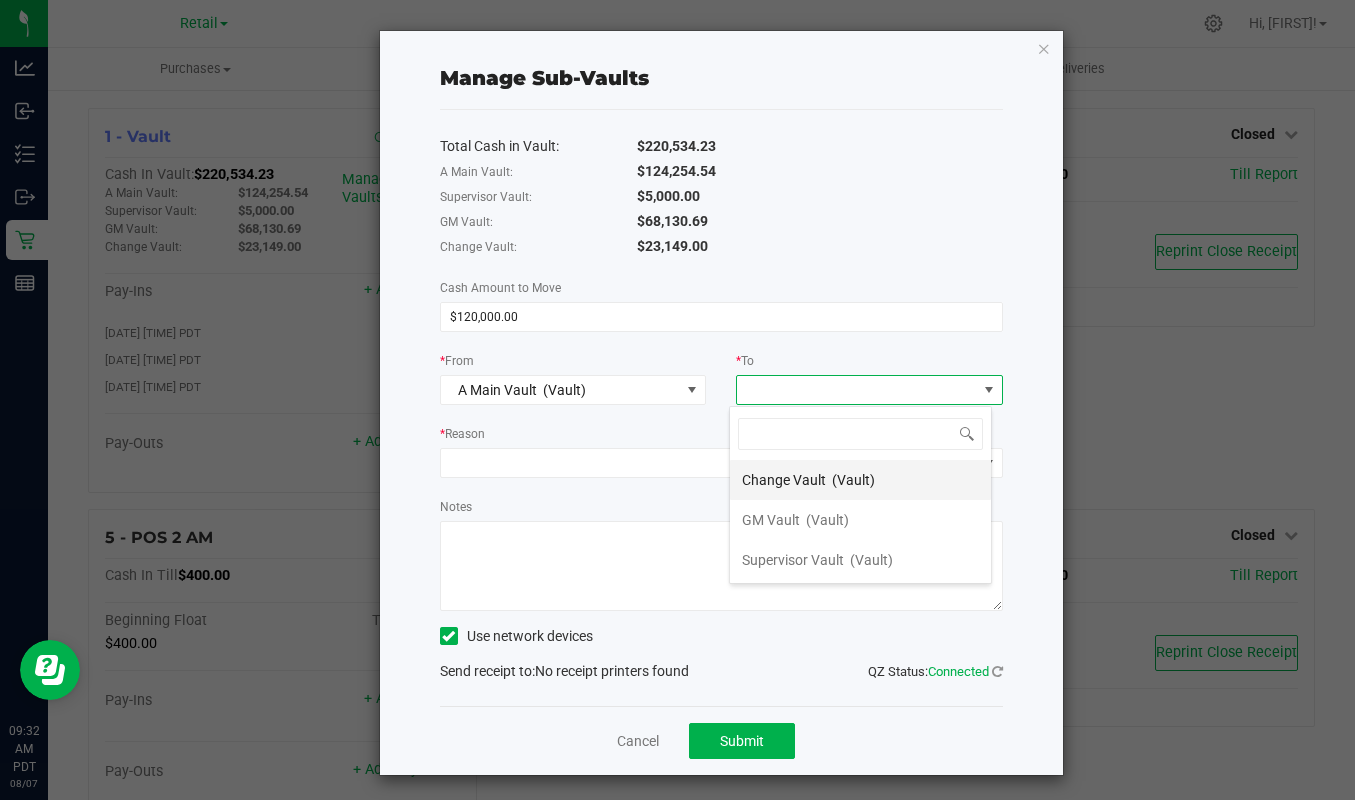 scroll, scrollTop: 99970, scrollLeft: 99737, axis: both 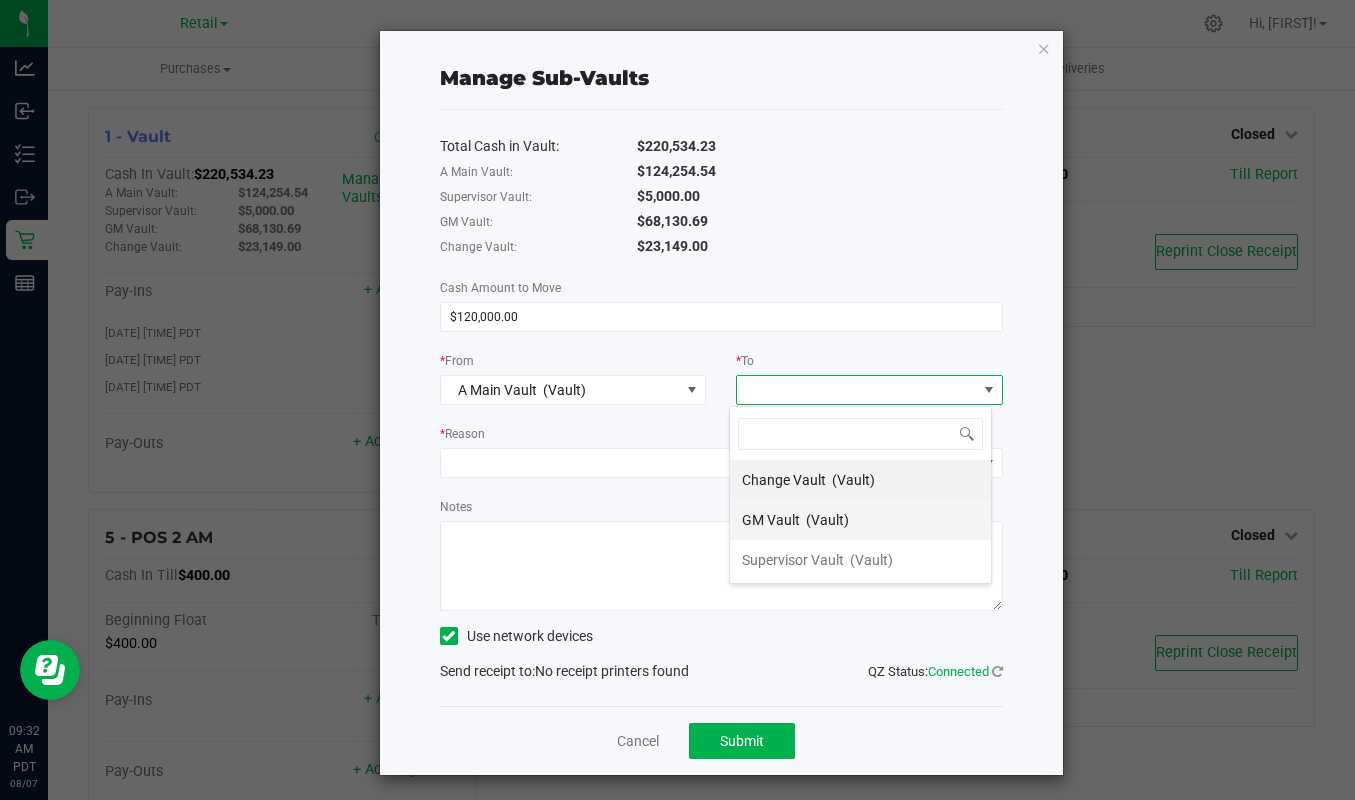 click on "GM Vault" at bounding box center [771, 520] 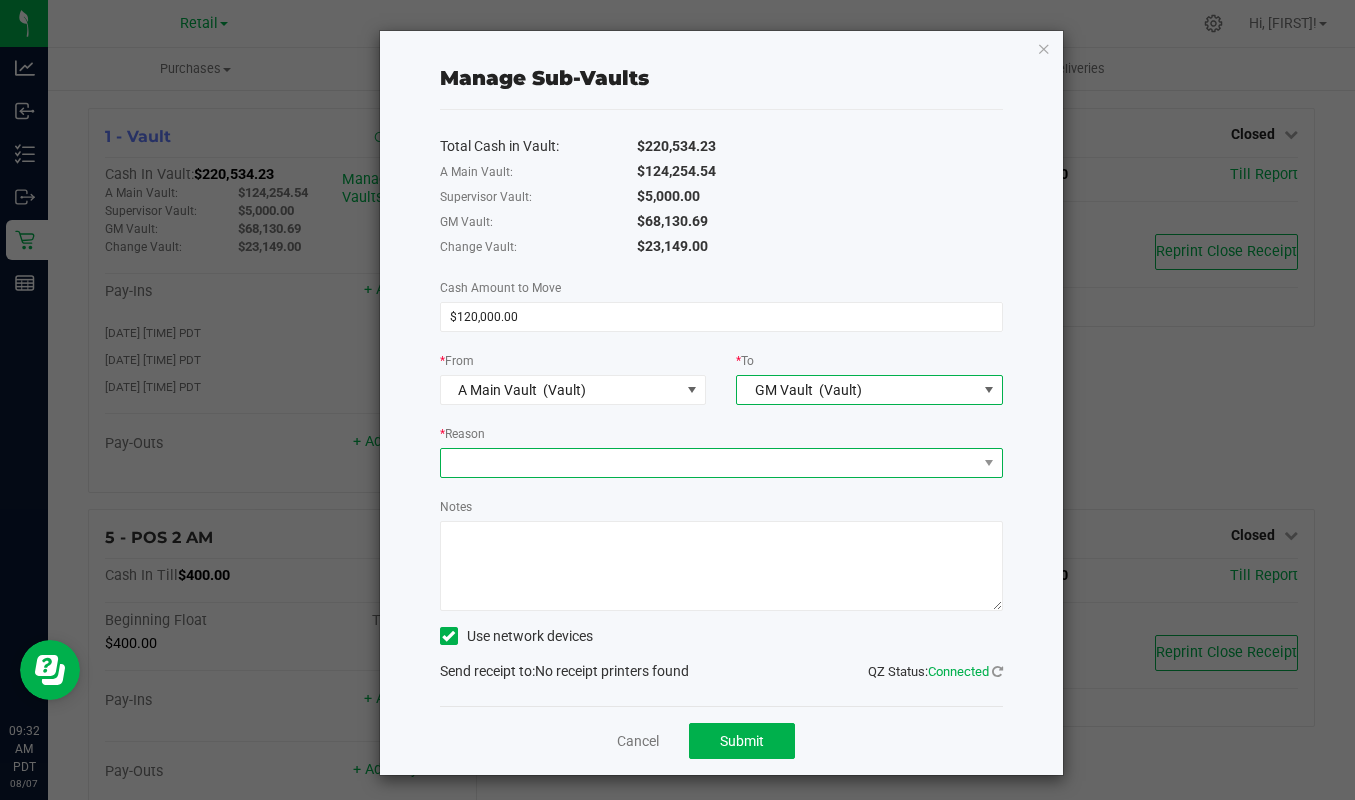 click at bounding box center (709, 463) 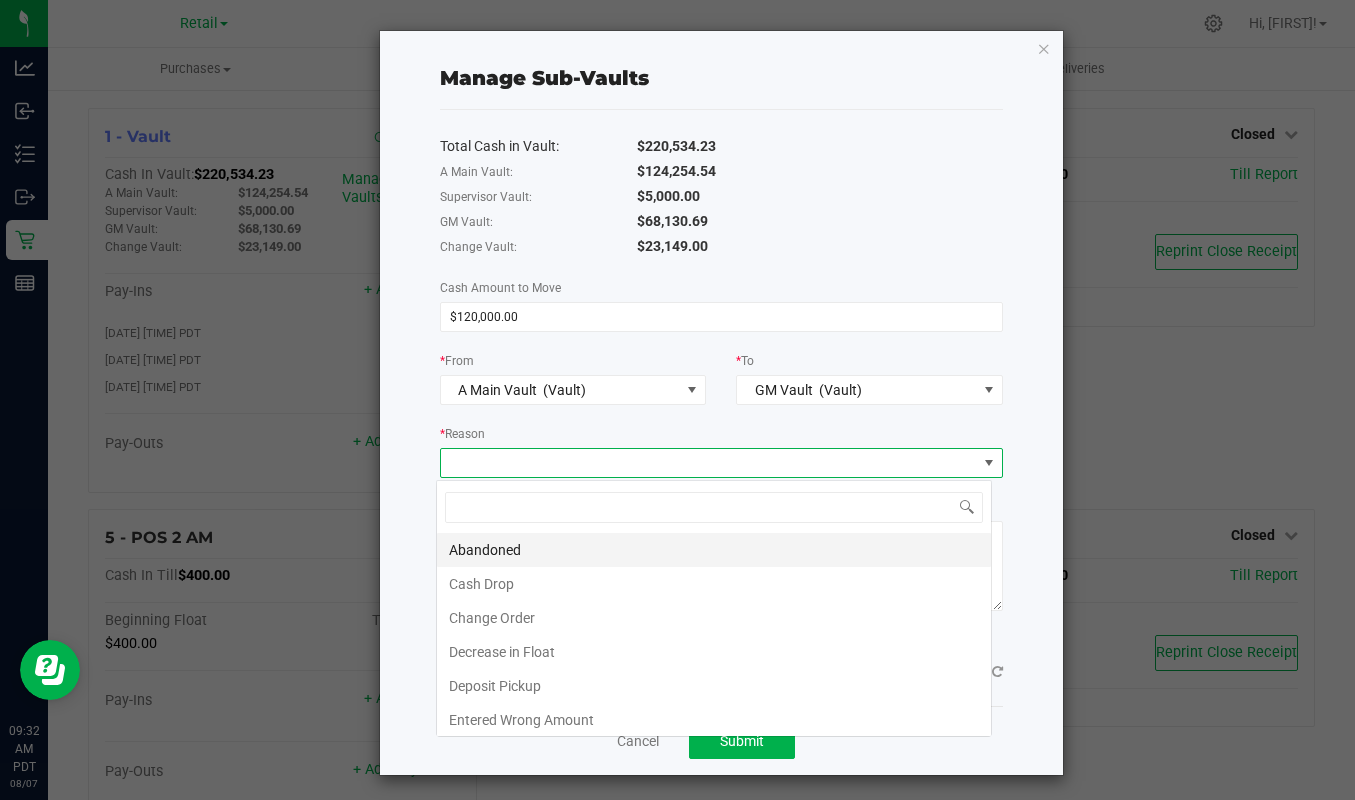 scroll, scrollTop: 99970, scrollLeft: 99444, axis: both 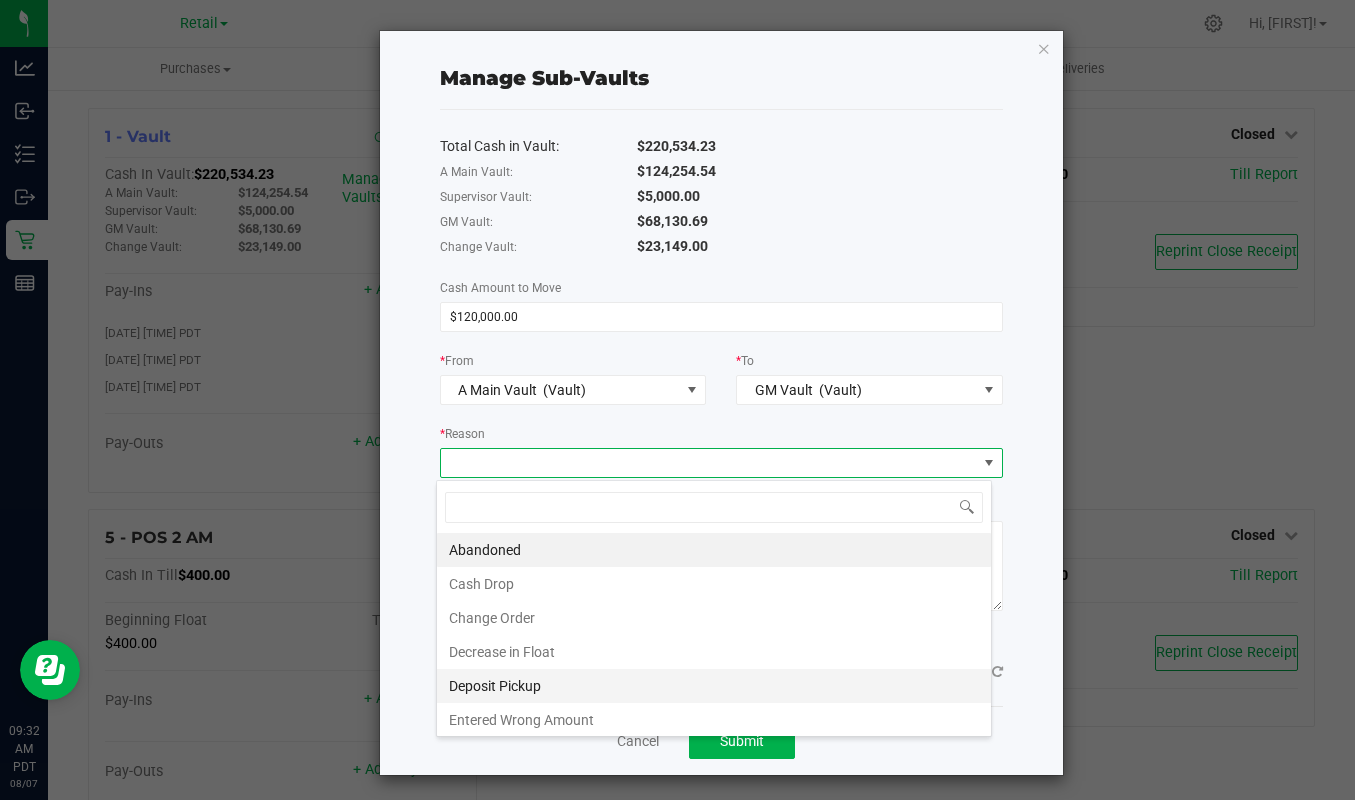click on "Deposit Pickup" at bounding box center (714, 686) 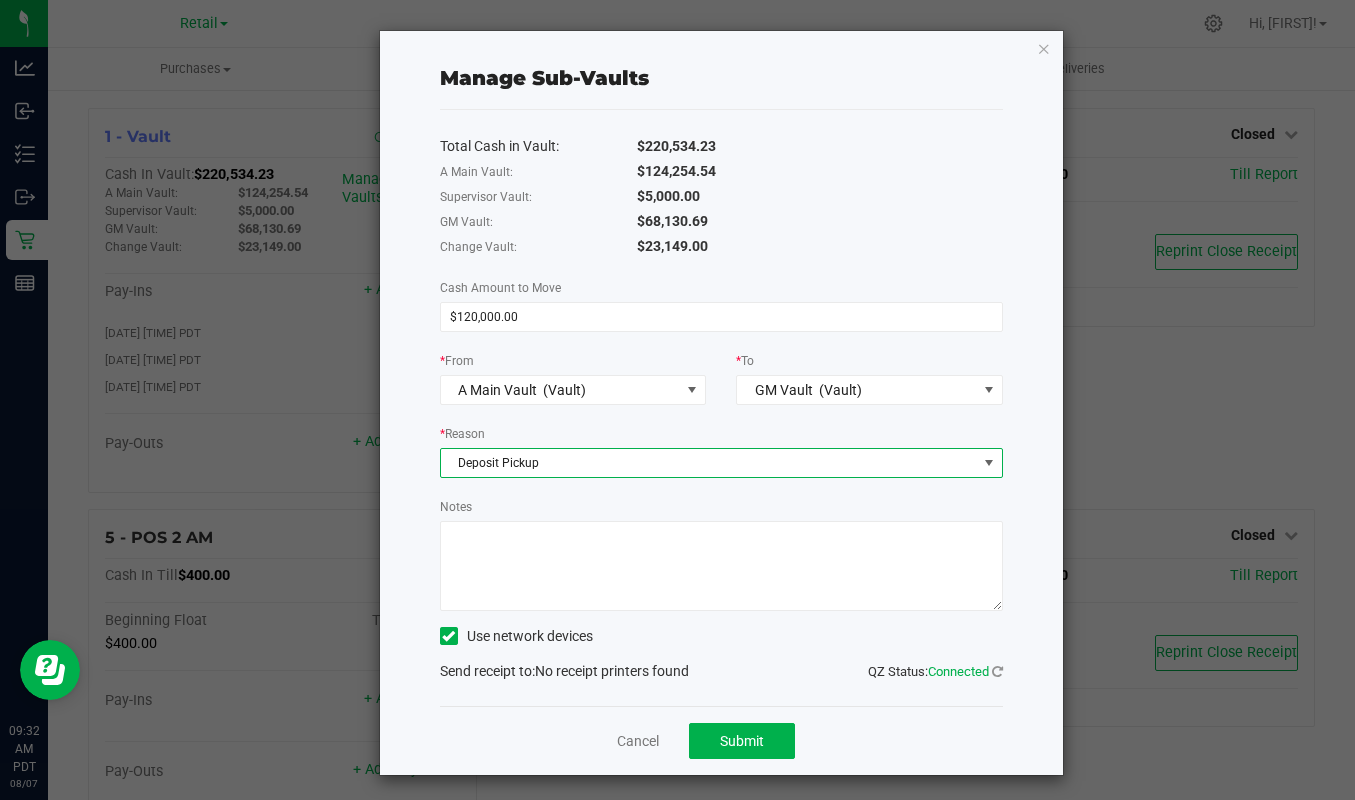 click on "Notes" at bounding box center [721, 566] 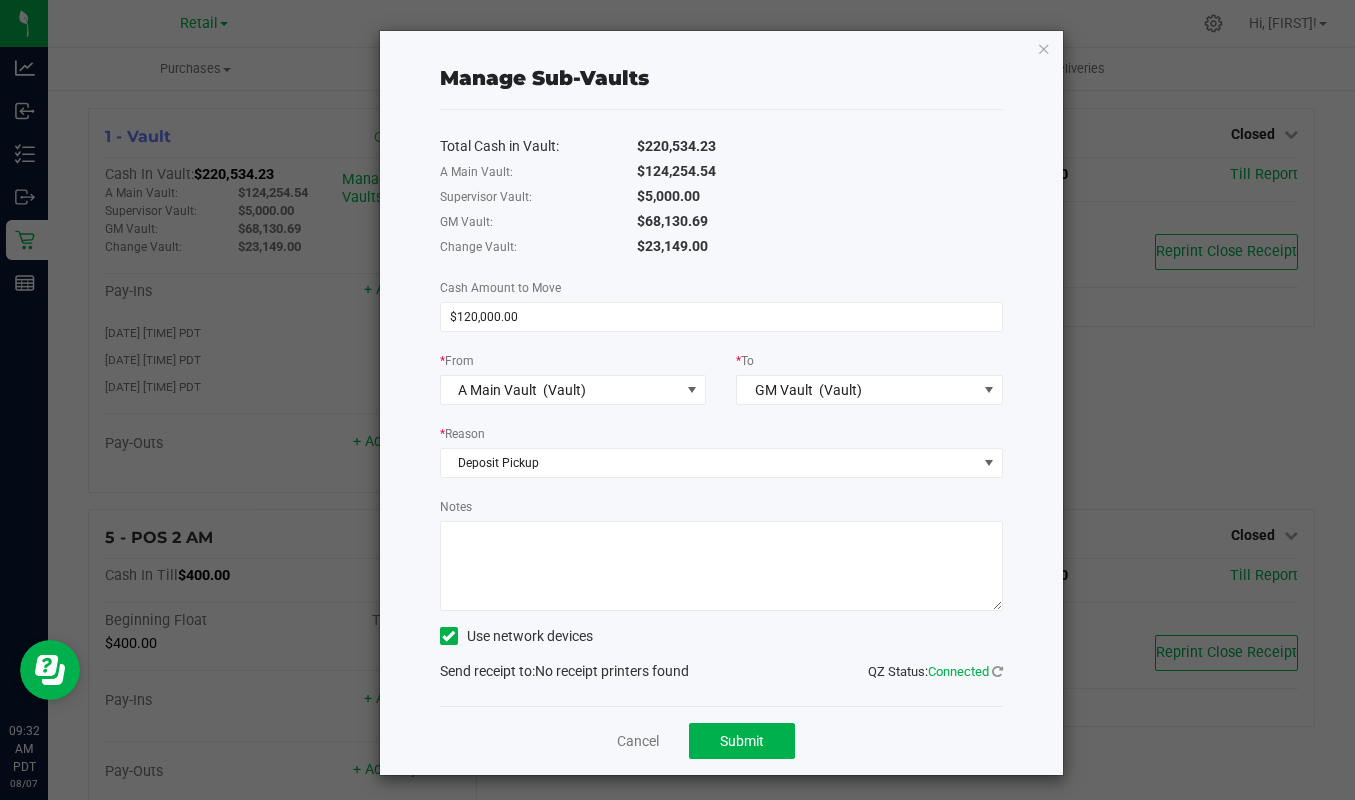 type on "E" 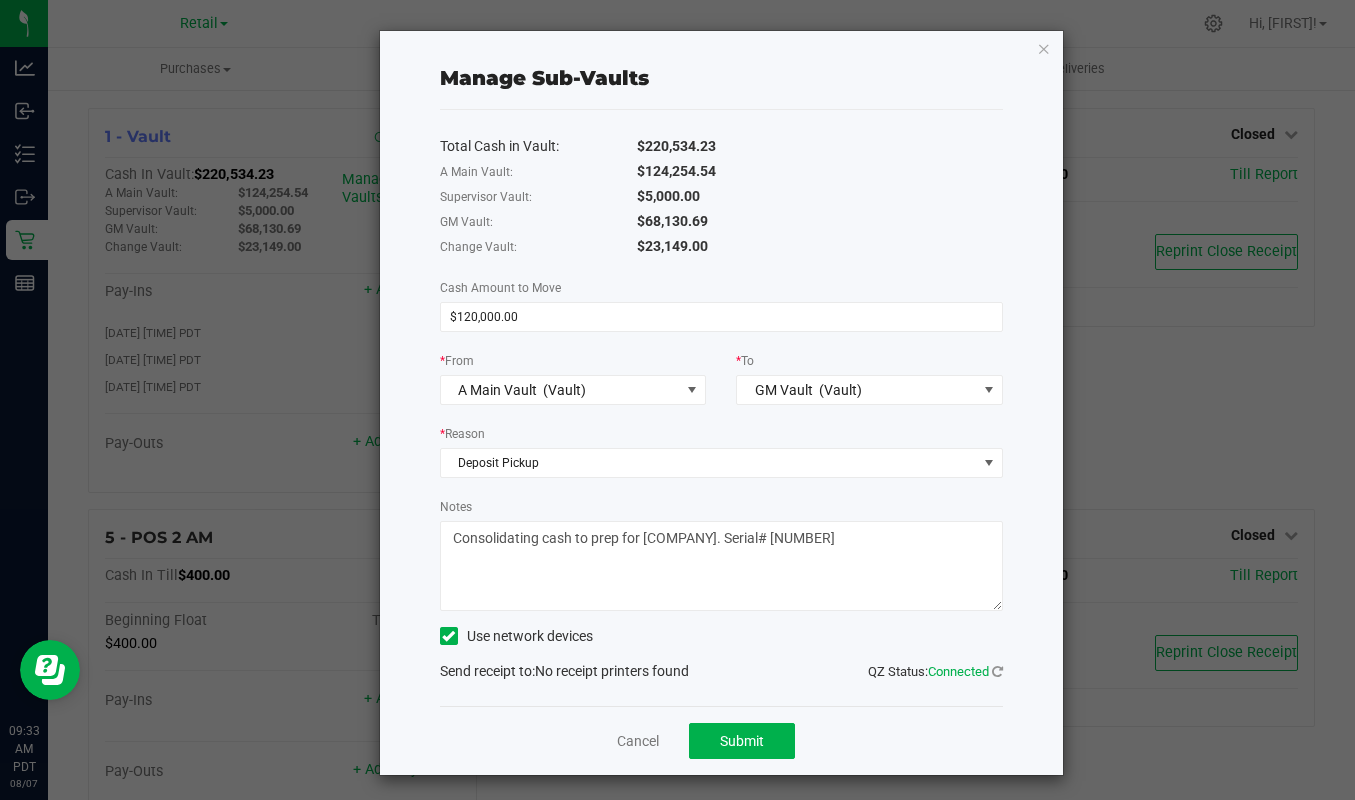 type on "Consolidating cash to prep for [COMPANY]. Serial# [NUMBER]" 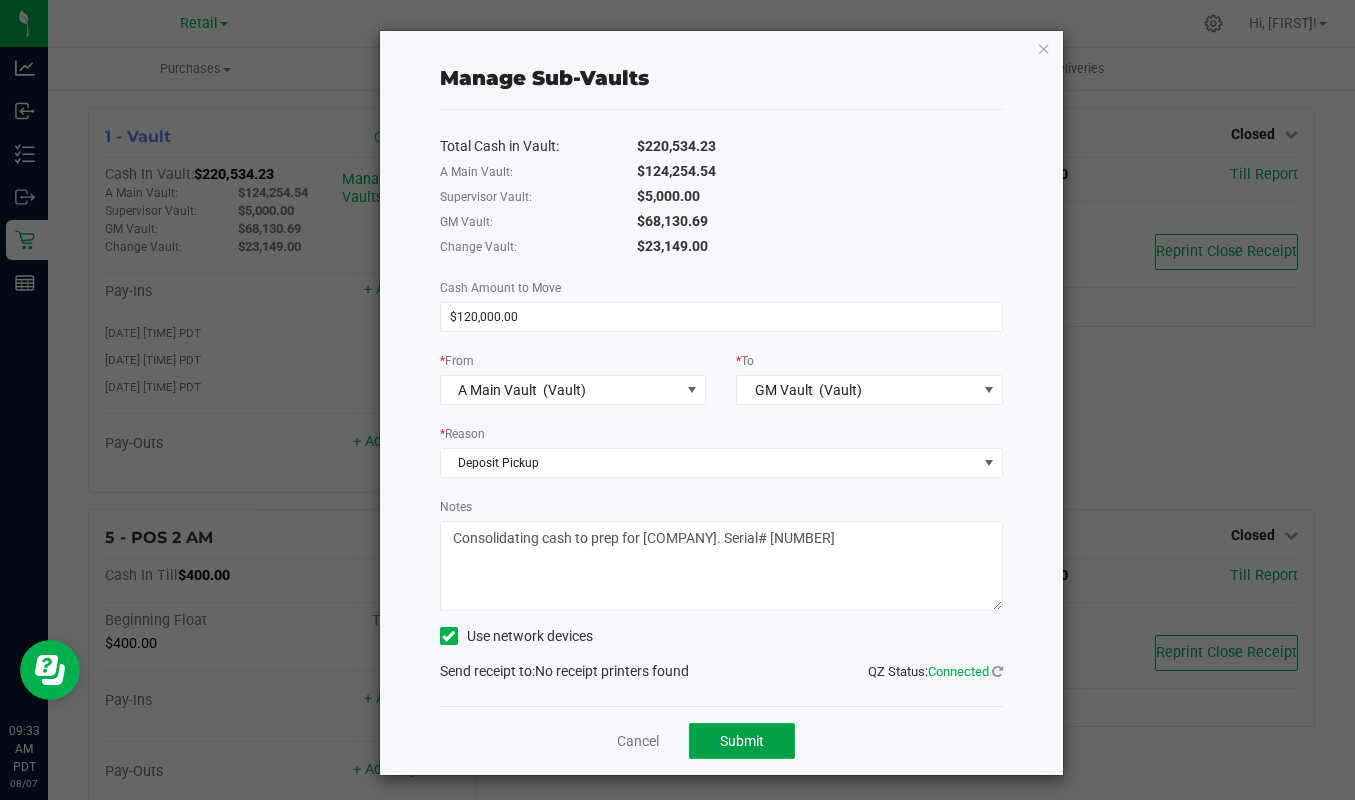 click on "Submit" 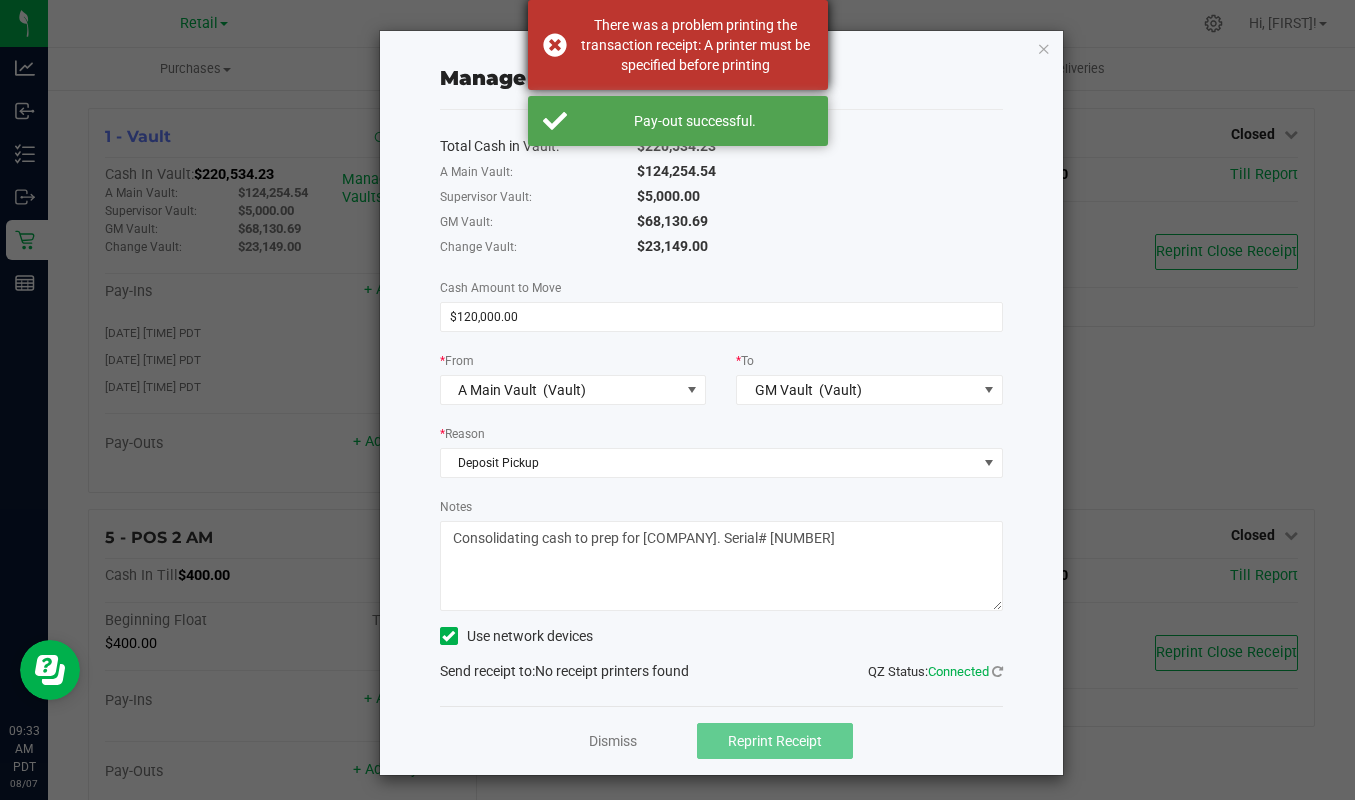 click on "There was a problem printing the transaction receipt: A printer must be specified before printing" at bounding box center (678, 45) 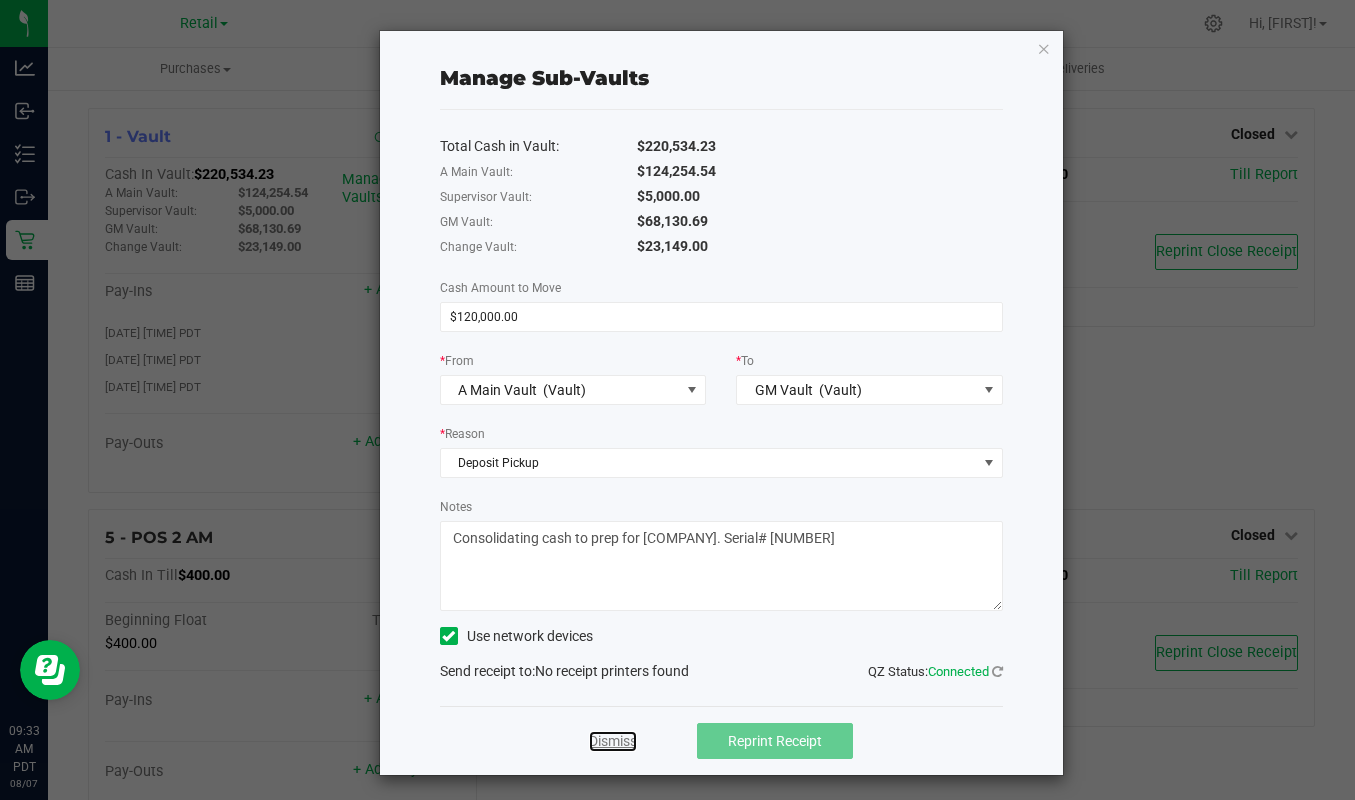 click on "Dismiss" 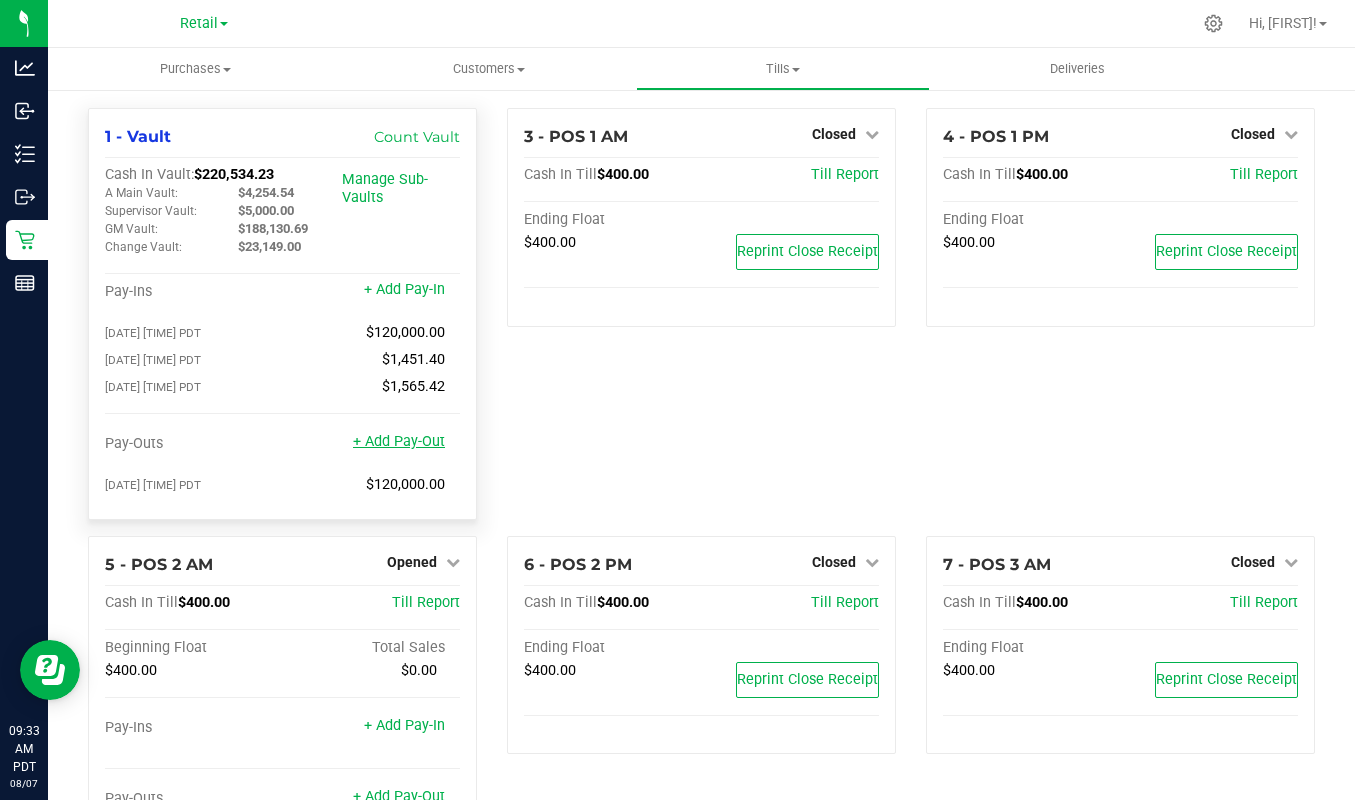 click on "+ Add Pay-Out" at bounding box center [399, 441] 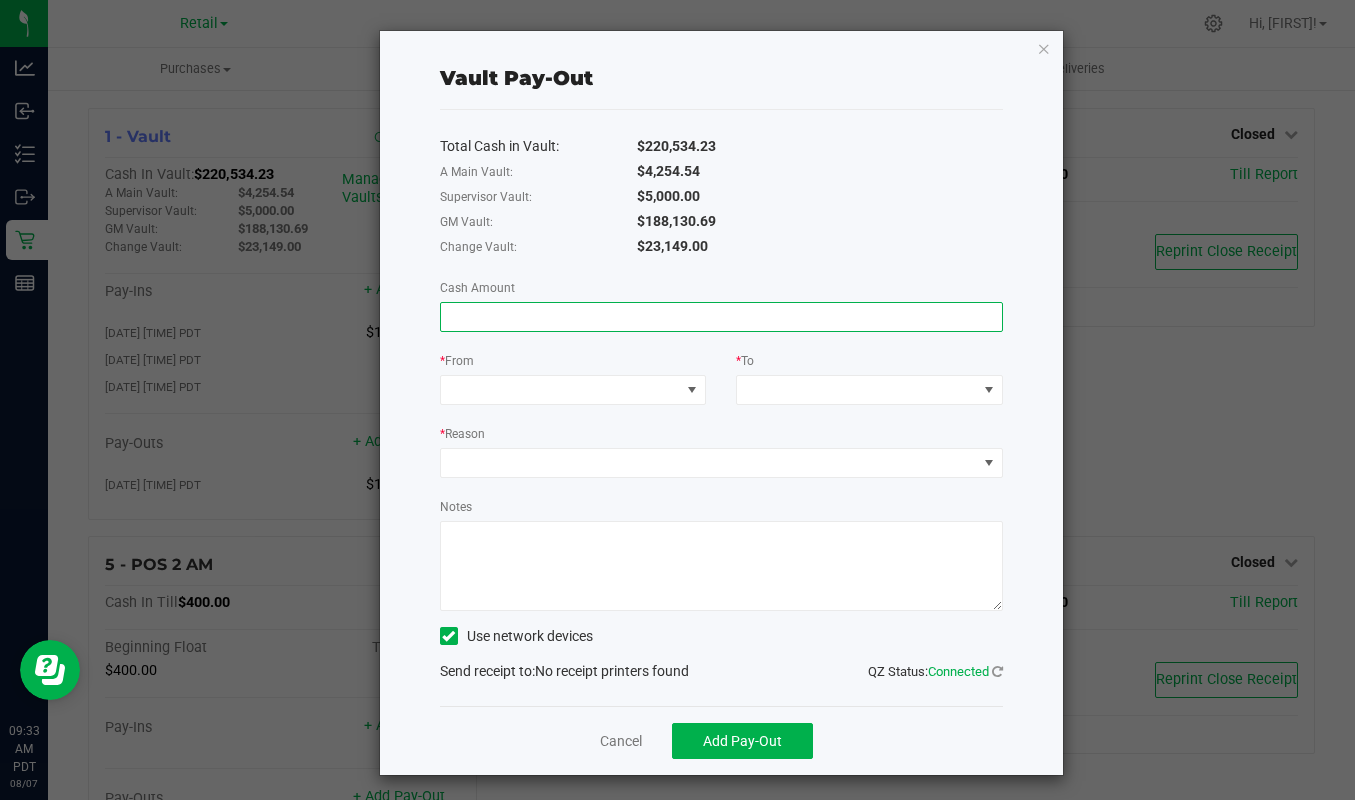 click at bounding box center [721, 317] 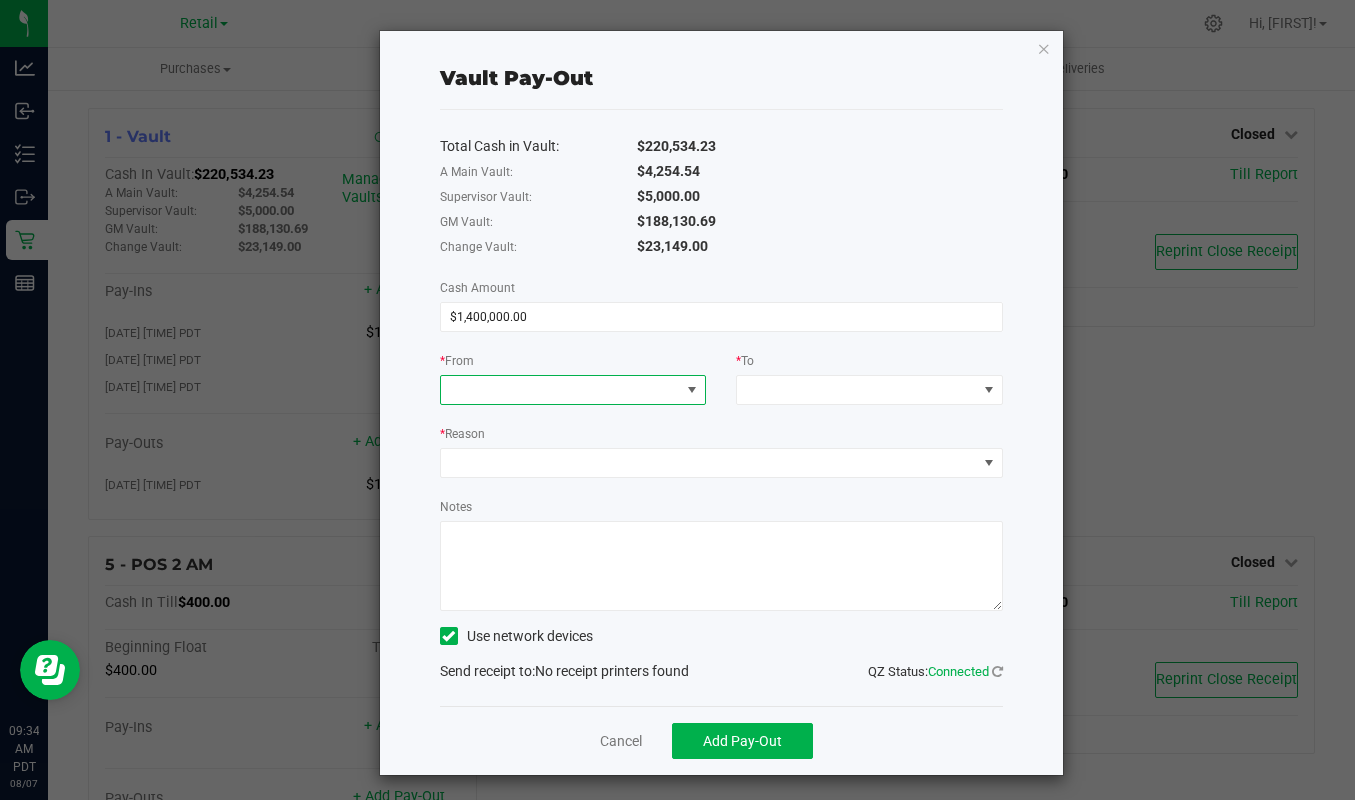 click at bounding box center (561, 390) 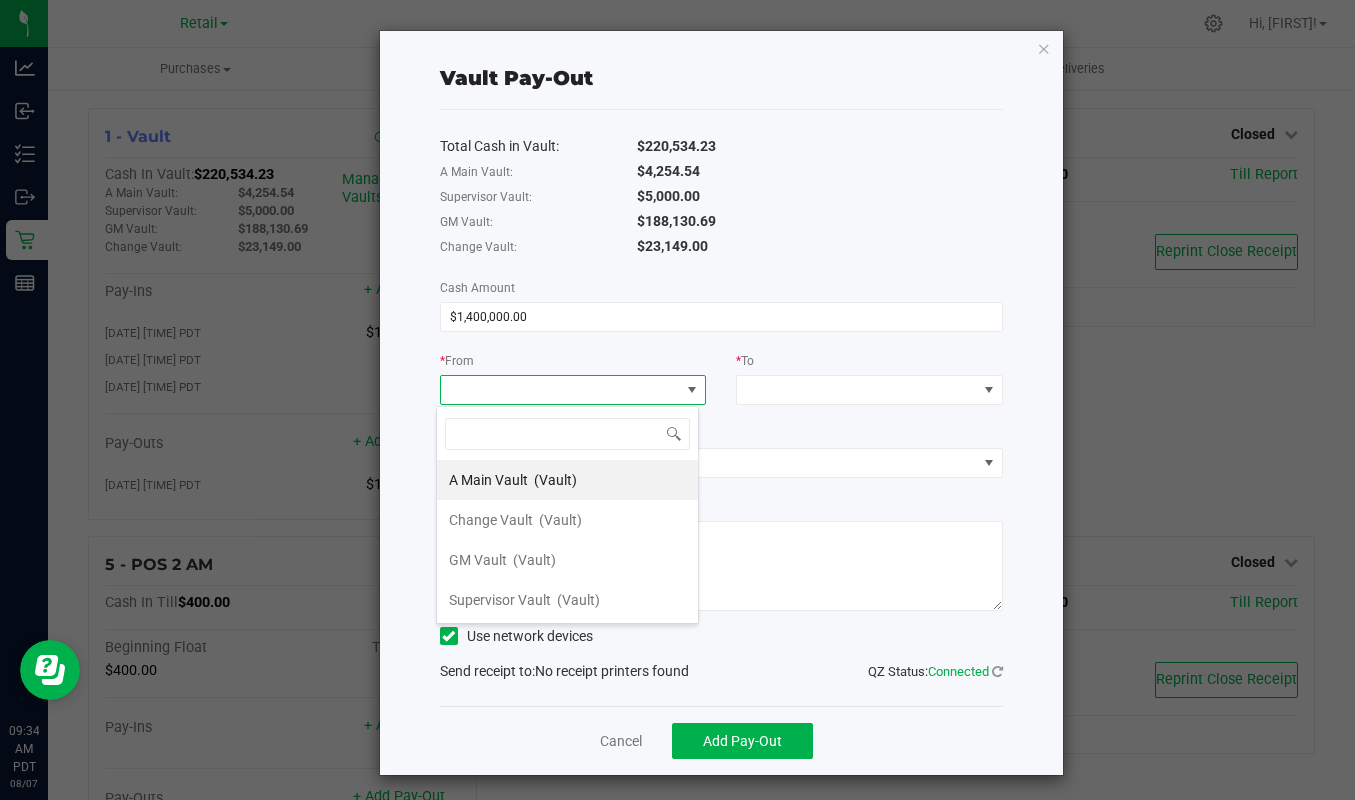 scroll, scrollTop: 99970, scrollLeft: 99737, axis: both 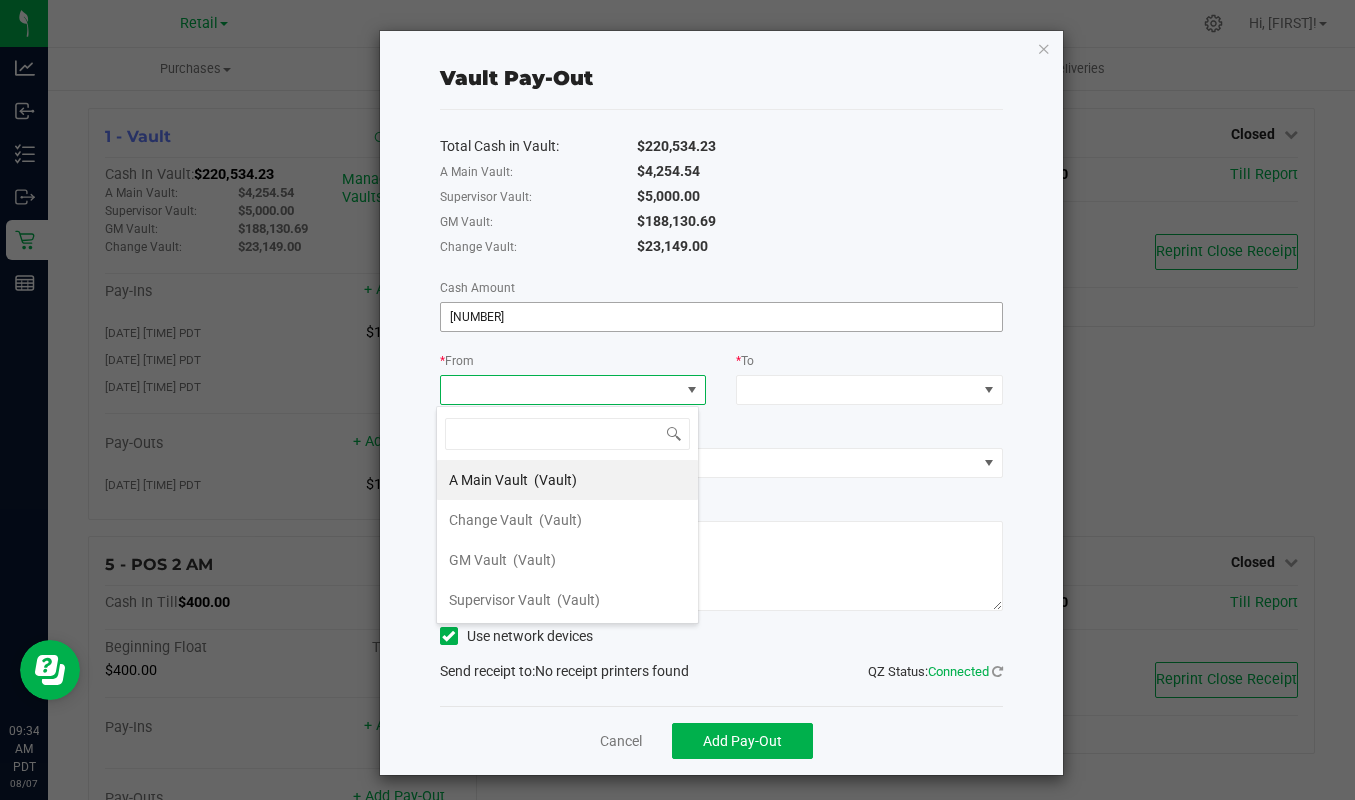 click on "[NUMBER]" at bounding box center [721, 317] 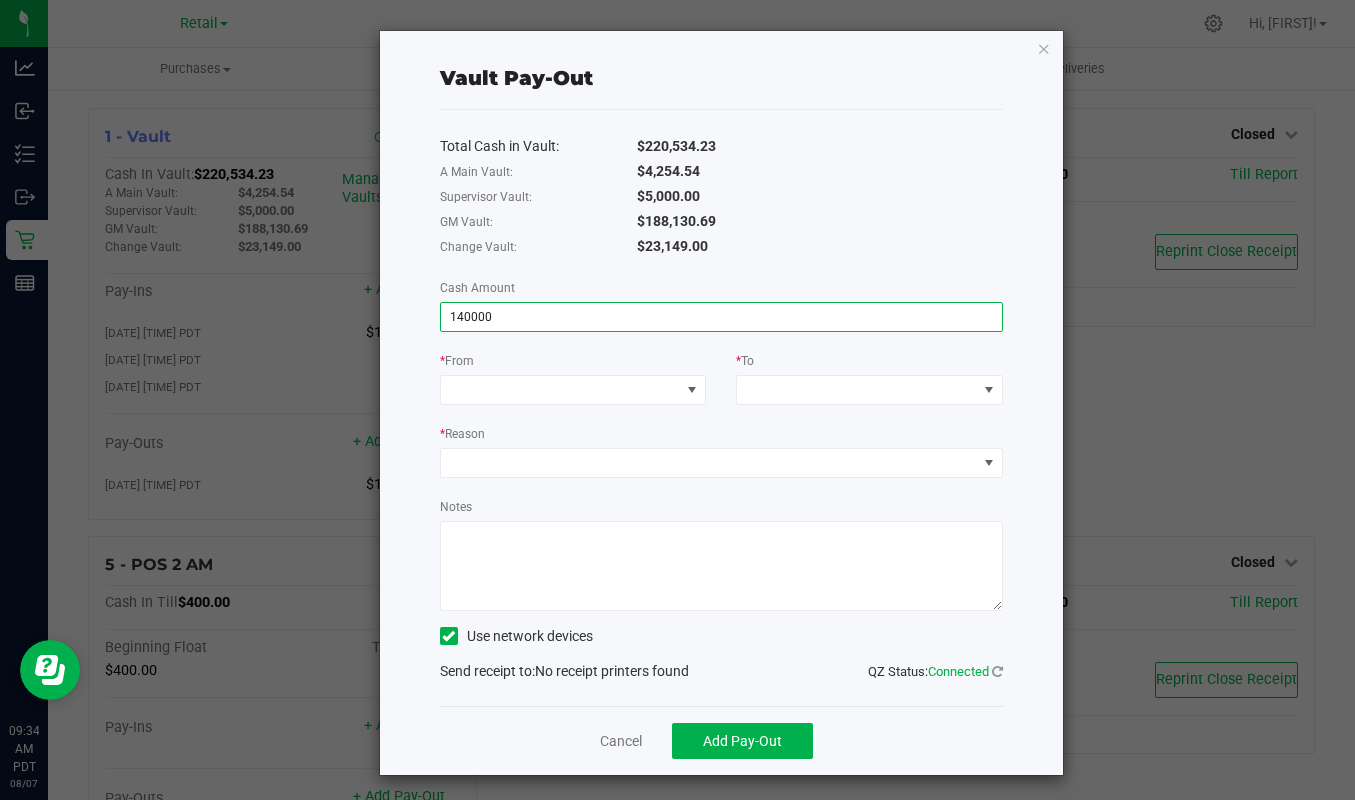 type on "$140,000.00" 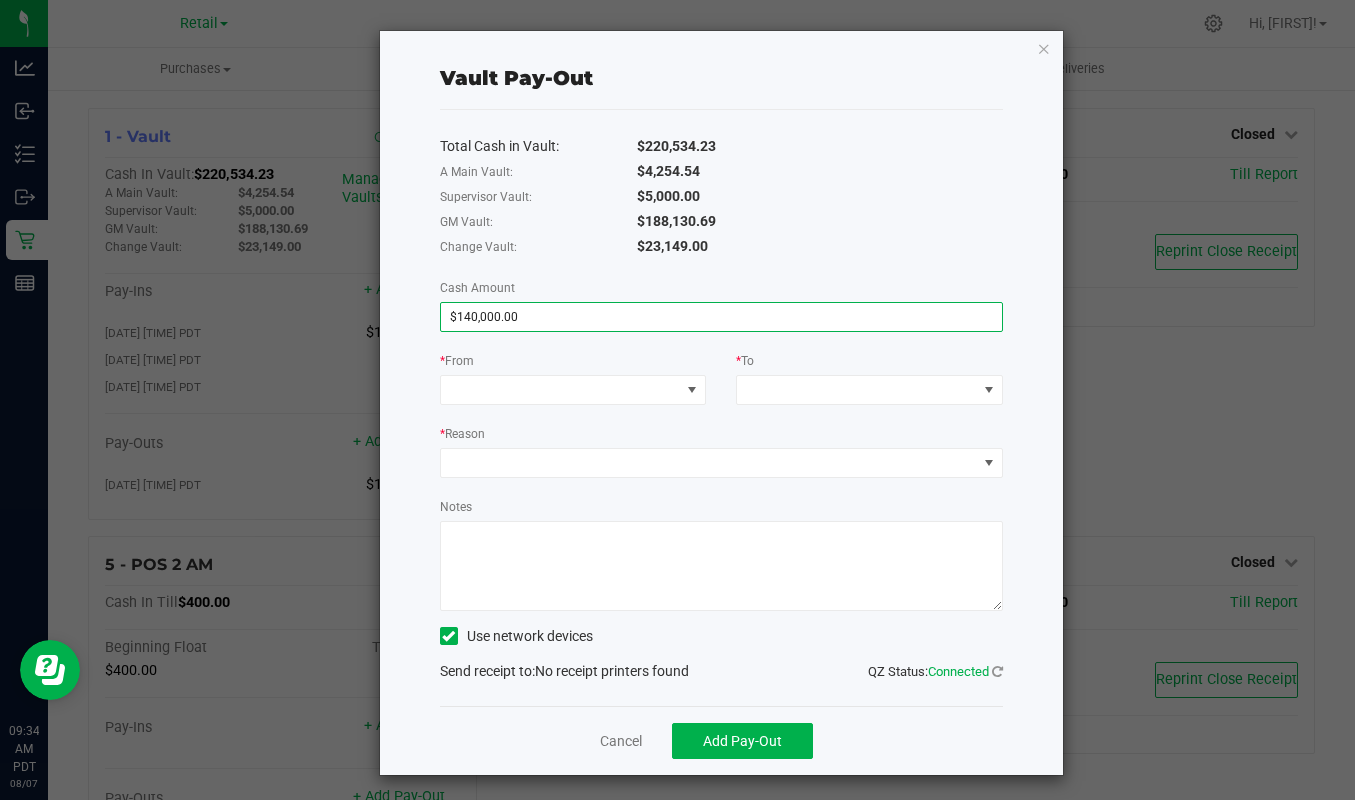 click on "Total Cash in Vault:   $220,534.23   A Main Vault:   $4,254.54   Supervisor Vault:   $5,000.00   GM Vault:   $188,130.69   Change Vault:   $23,149.00   Cash Amount  $140,000.00 *  From     *  To     *  Reason   Notes          Use network devices   Send receipt to:   QZ Status:   Connected   No receipt printers found" 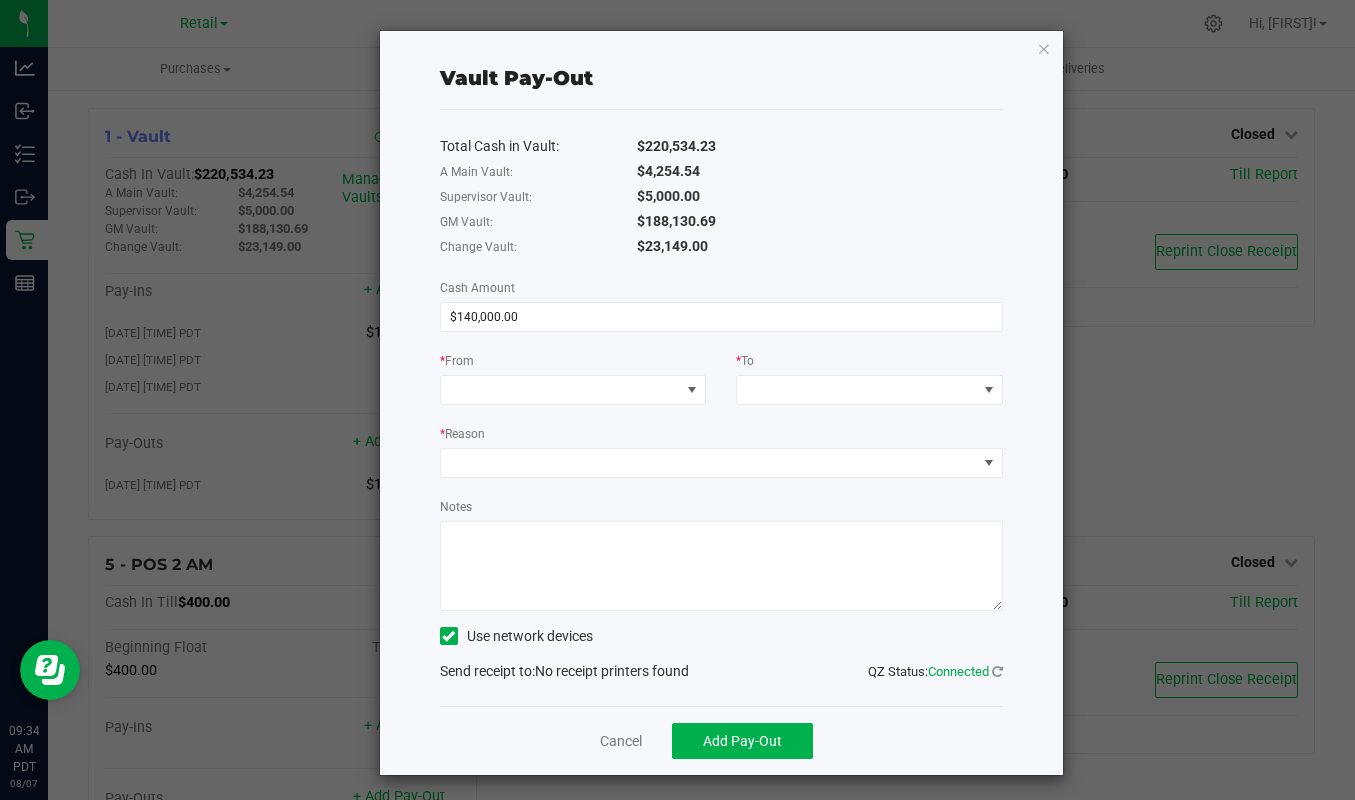 click on "Total Cash in Vault:   $220,534.23   A Main Vault:   $4,254.54   Supervisor Vault:   $5,000.00   GM Vault:   $188,130.69   Change Vault:   $23,149.00   Cash Amount  $140,000.00 *  From     *  To     *  Reason   Notes          Use network devices   Send receipt to:   QZ Status:   Connected   No receipt printers found" 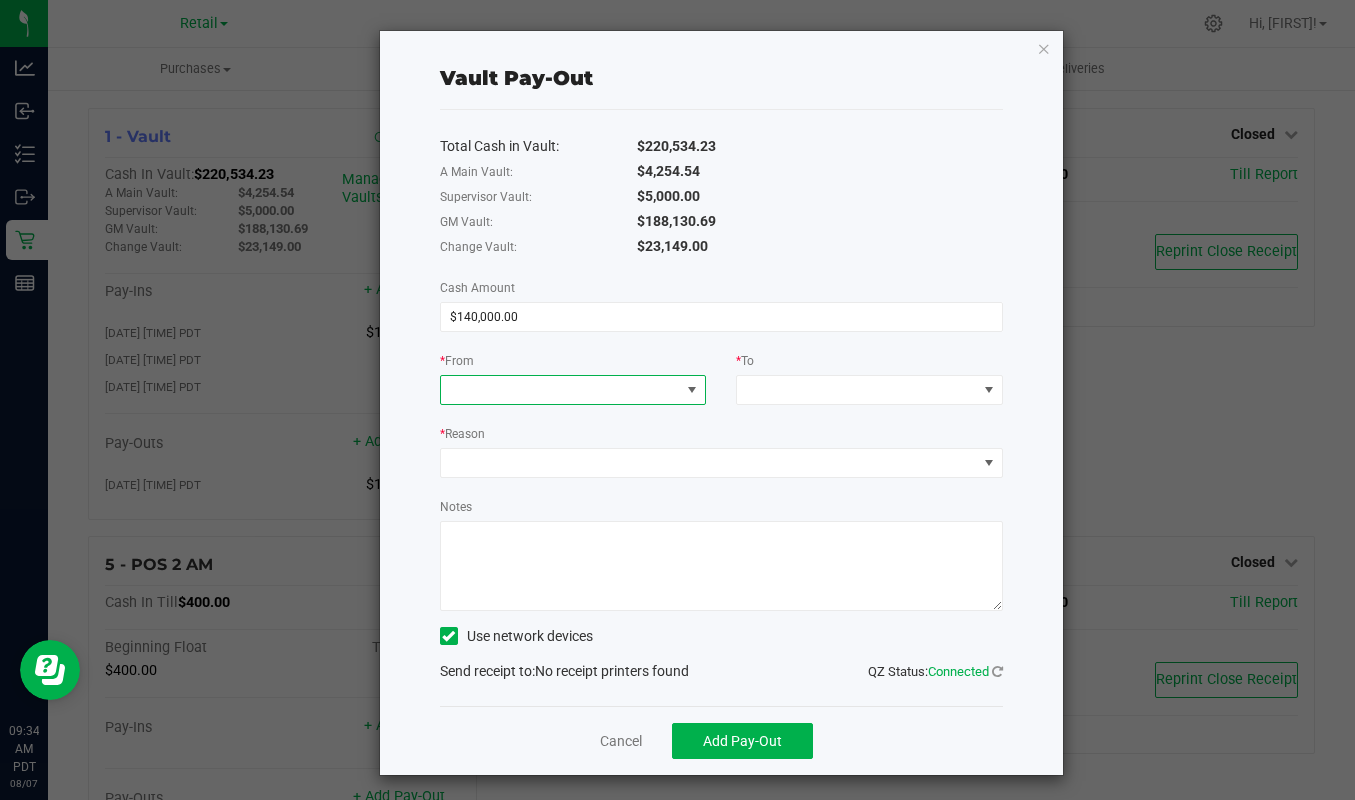 click at bounding box center [561, 390] 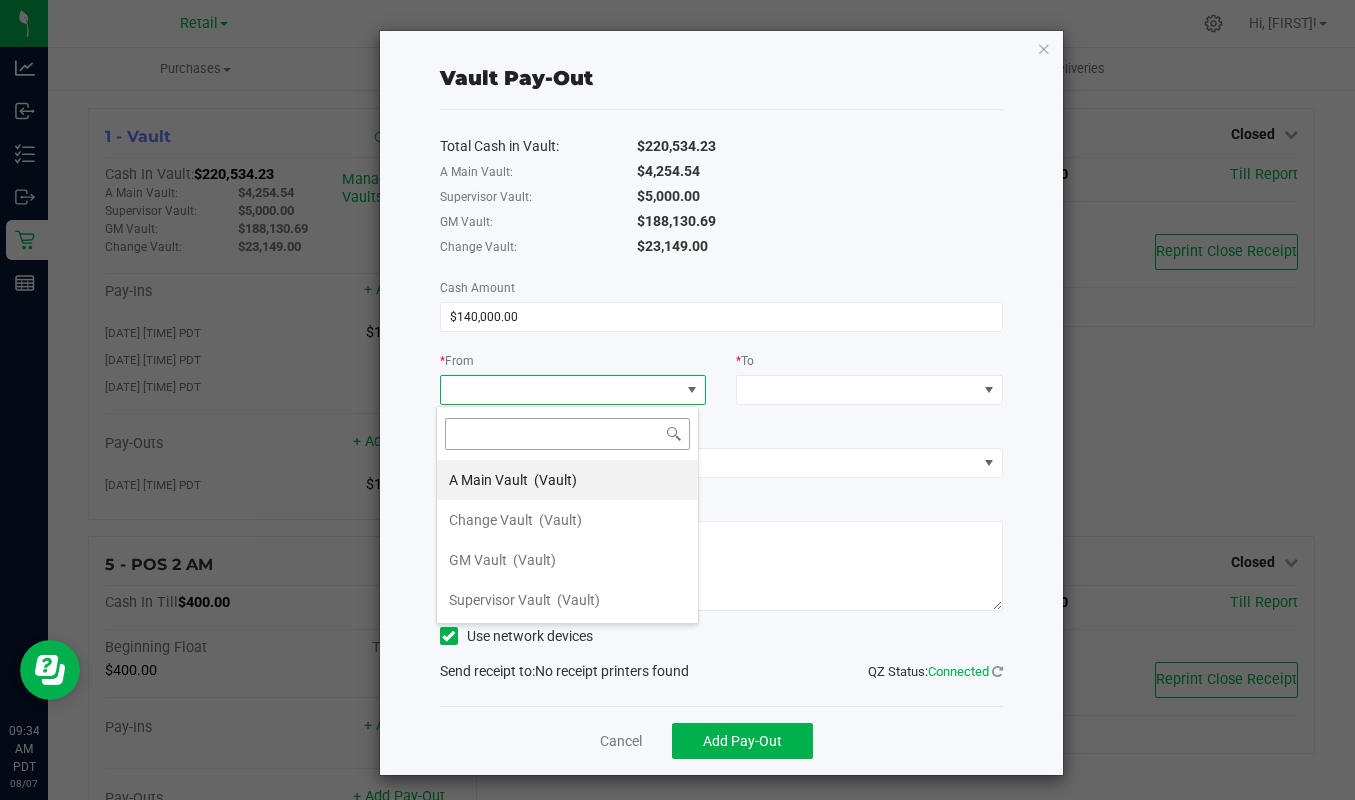 scroll, scrollTop: 99970, scrollLeft: 99737, axis: both 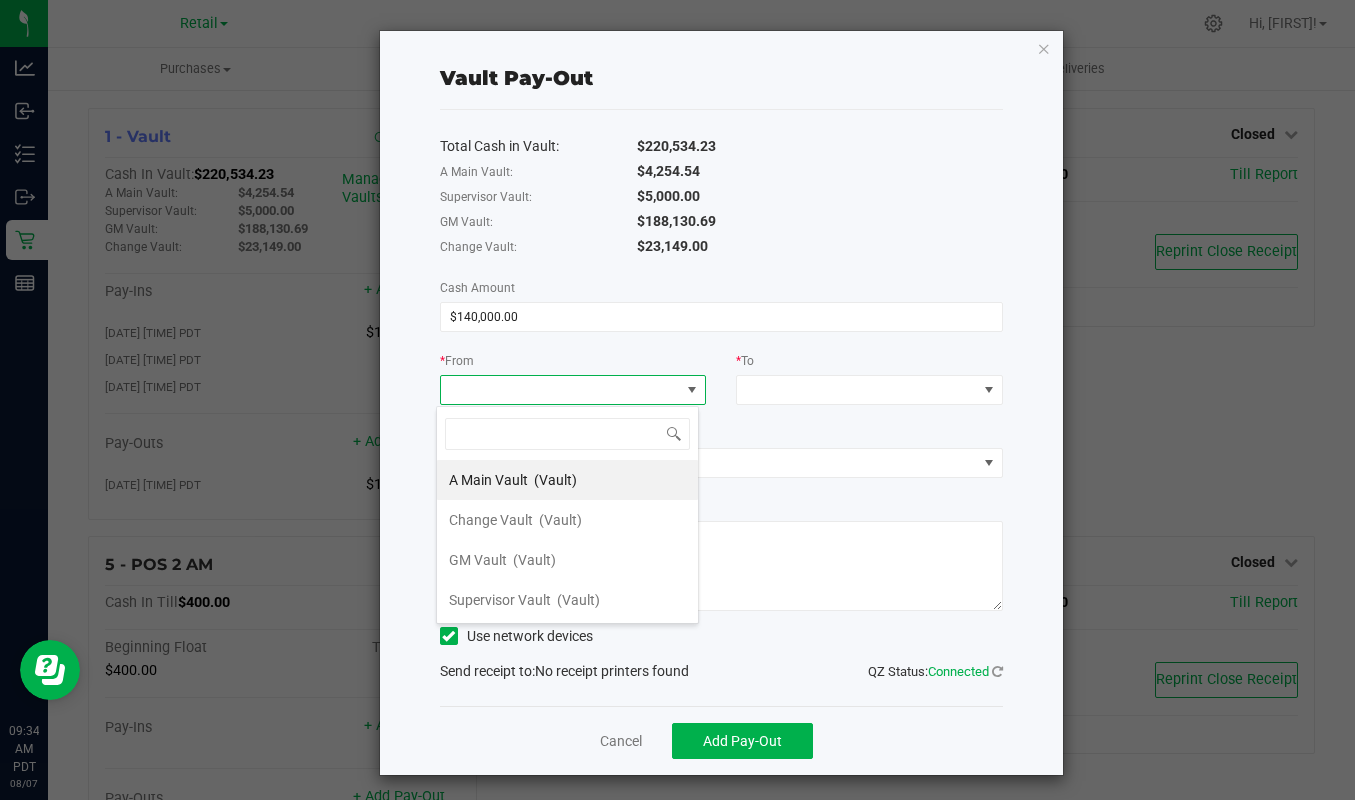 click on "GM Vault    (Vault)" at bounding box center [502, 560] 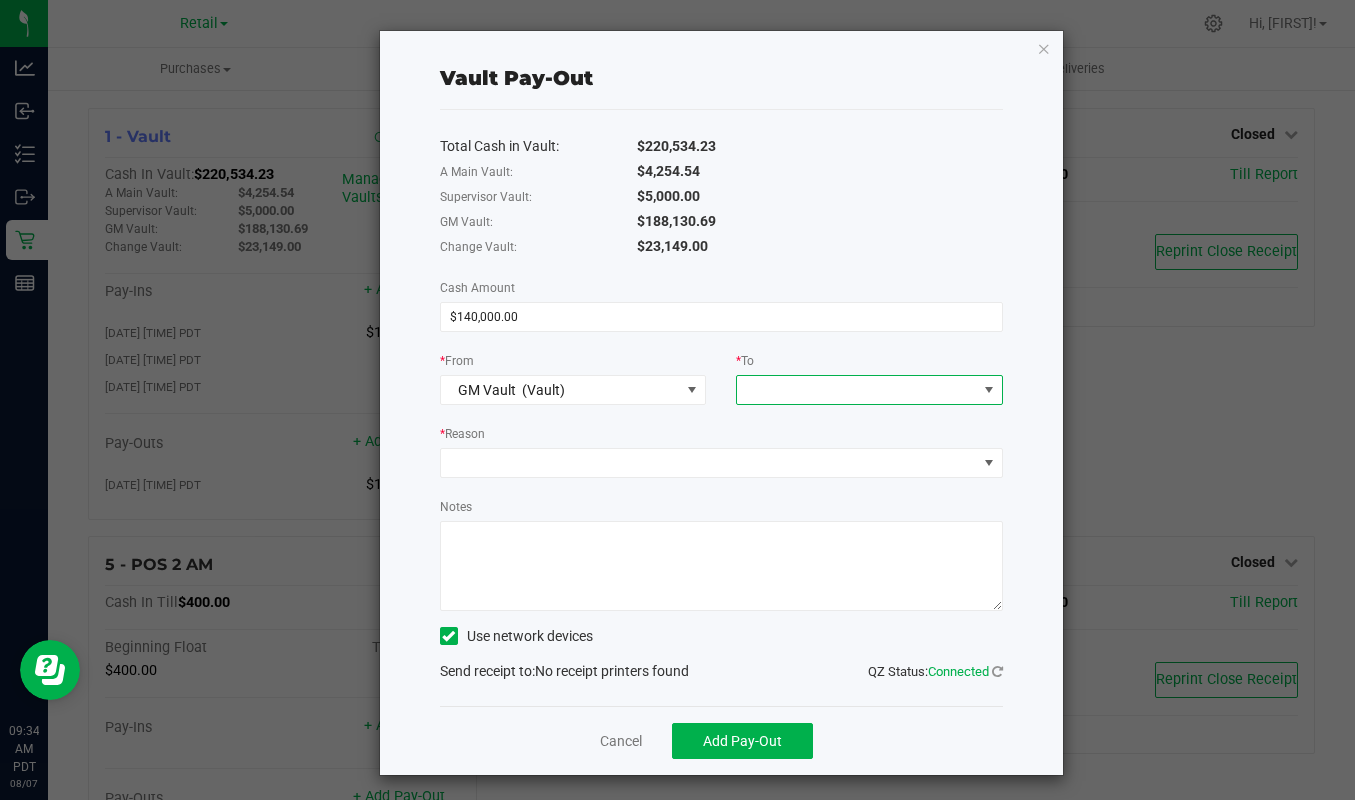 click at bounding box center (857, 390) 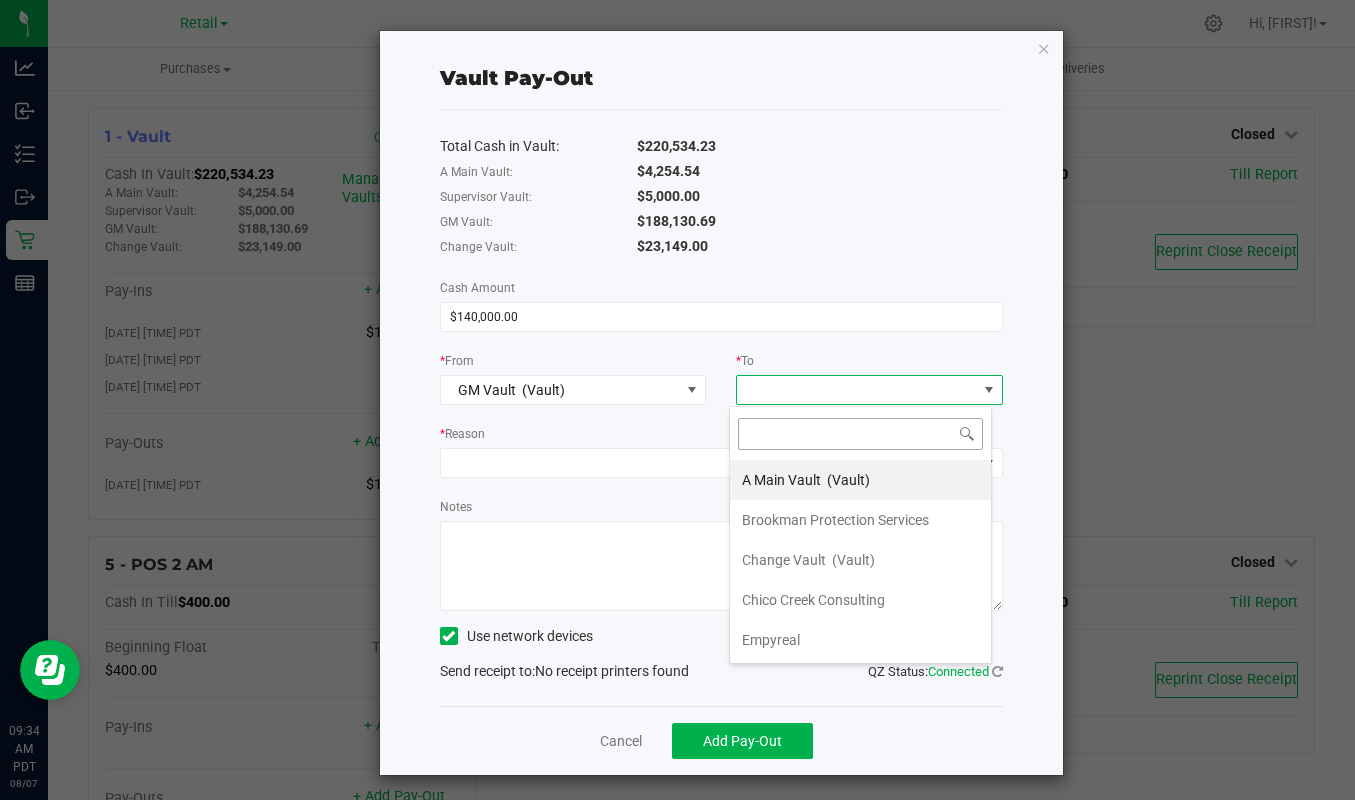 scroll, scrollTop: 99970, scrollLeft: 99737, axis: both 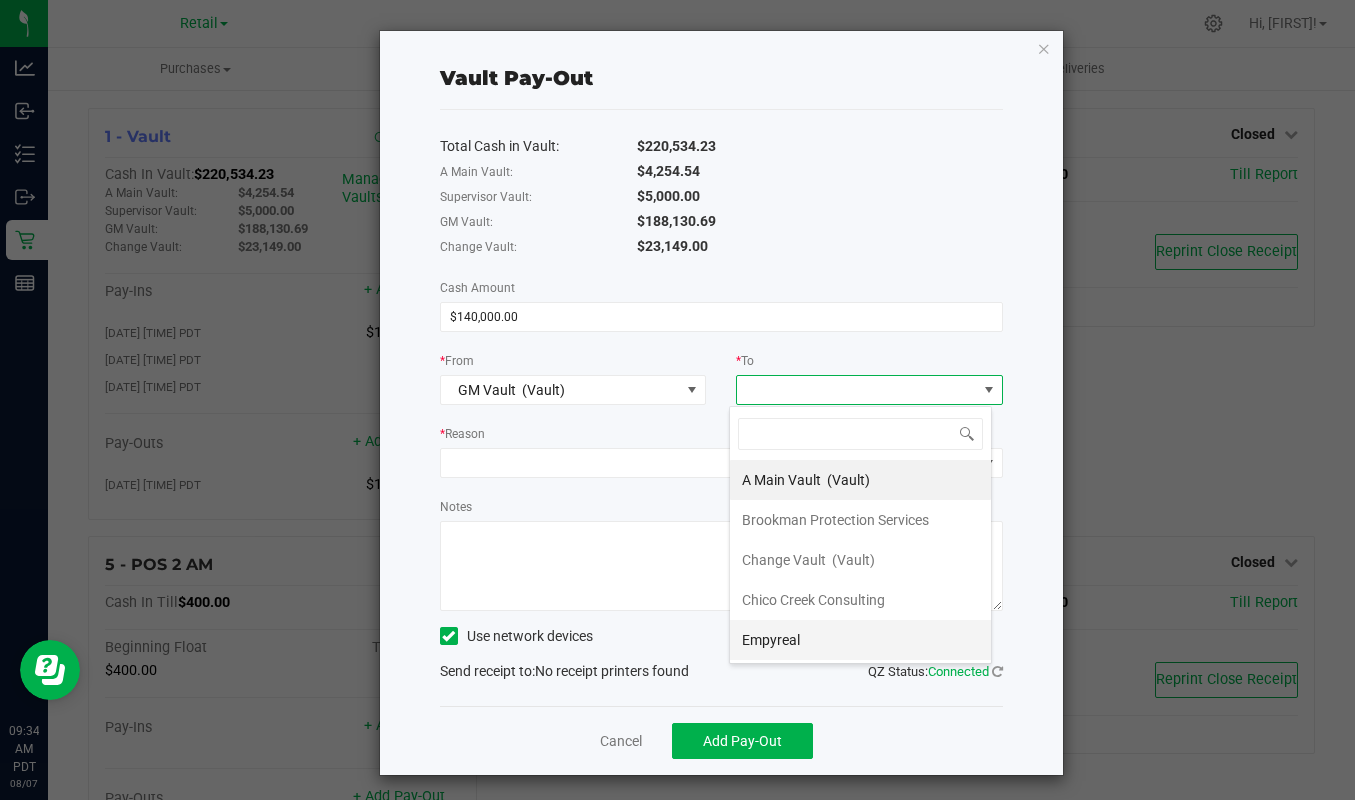click on "Empyreal" at bounding box center [860, 640] 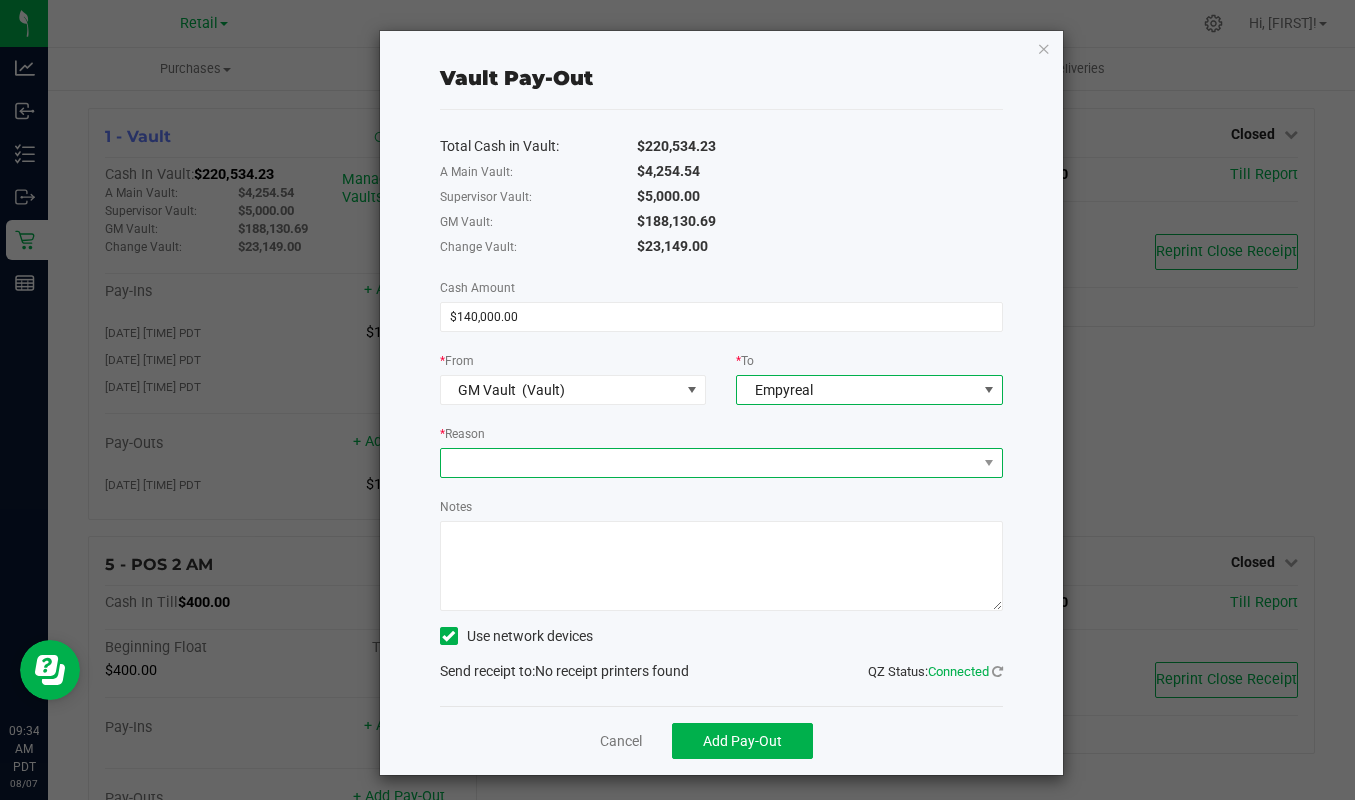 click at bounding box center [709, 463] 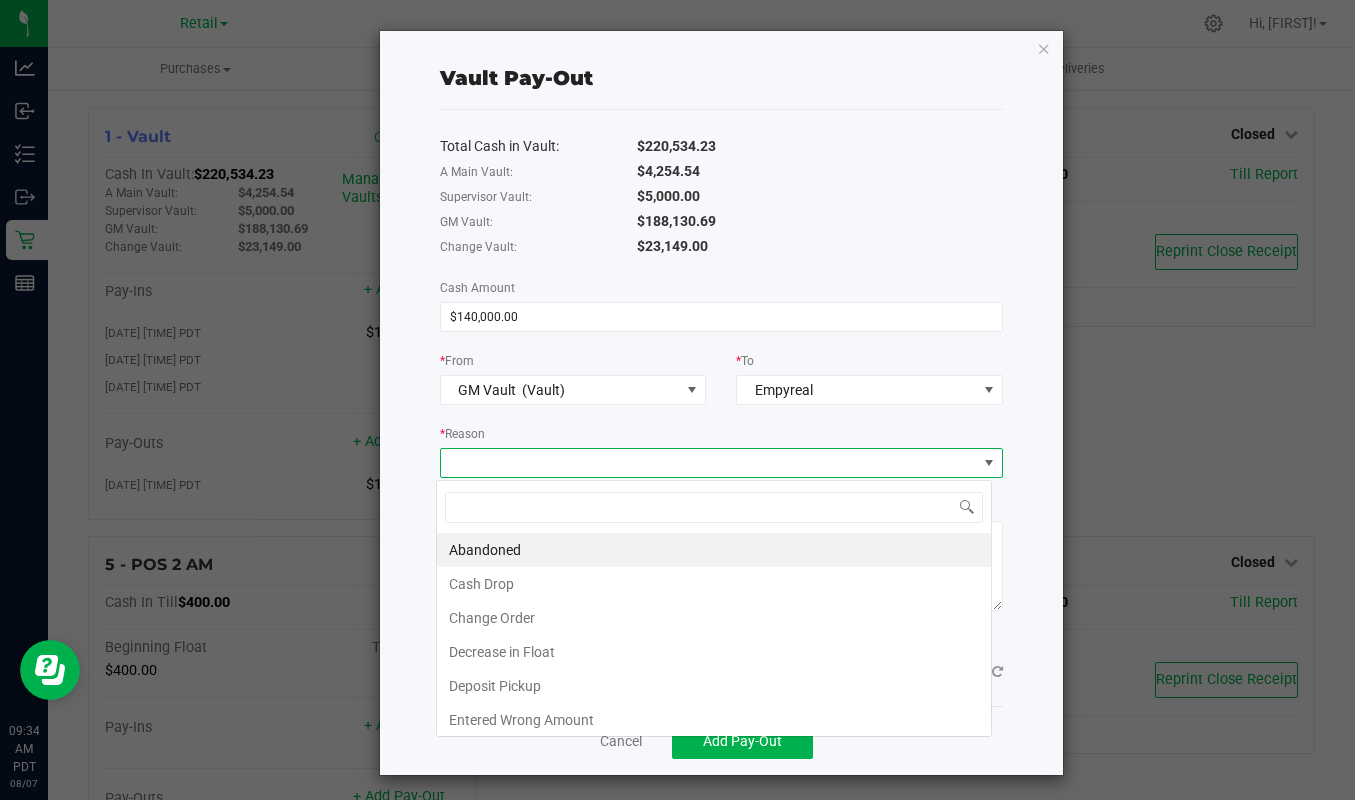 scroll, scrollTop: 99970, scrollLeft: 99444, axis: both 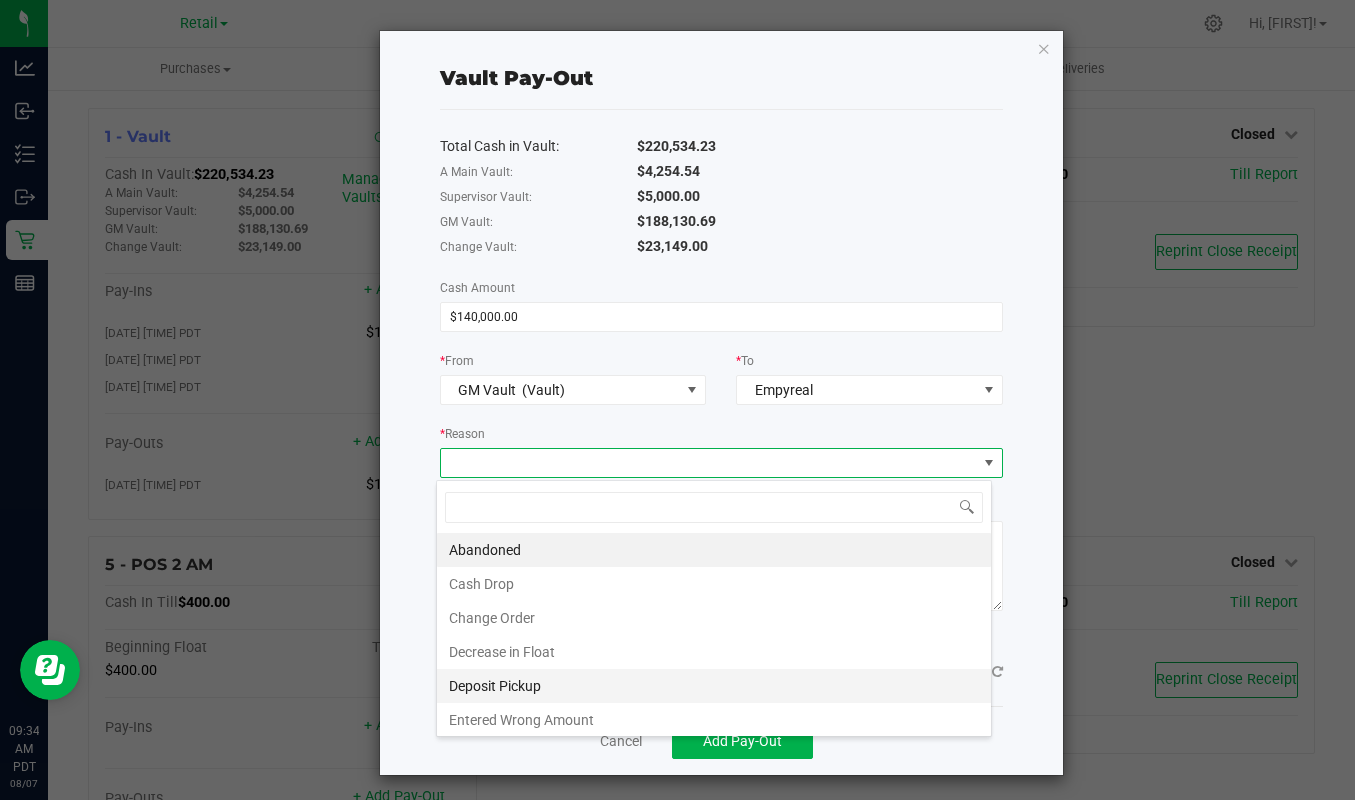 click on "Deposit Pickup" at bounding box center [714, 686] 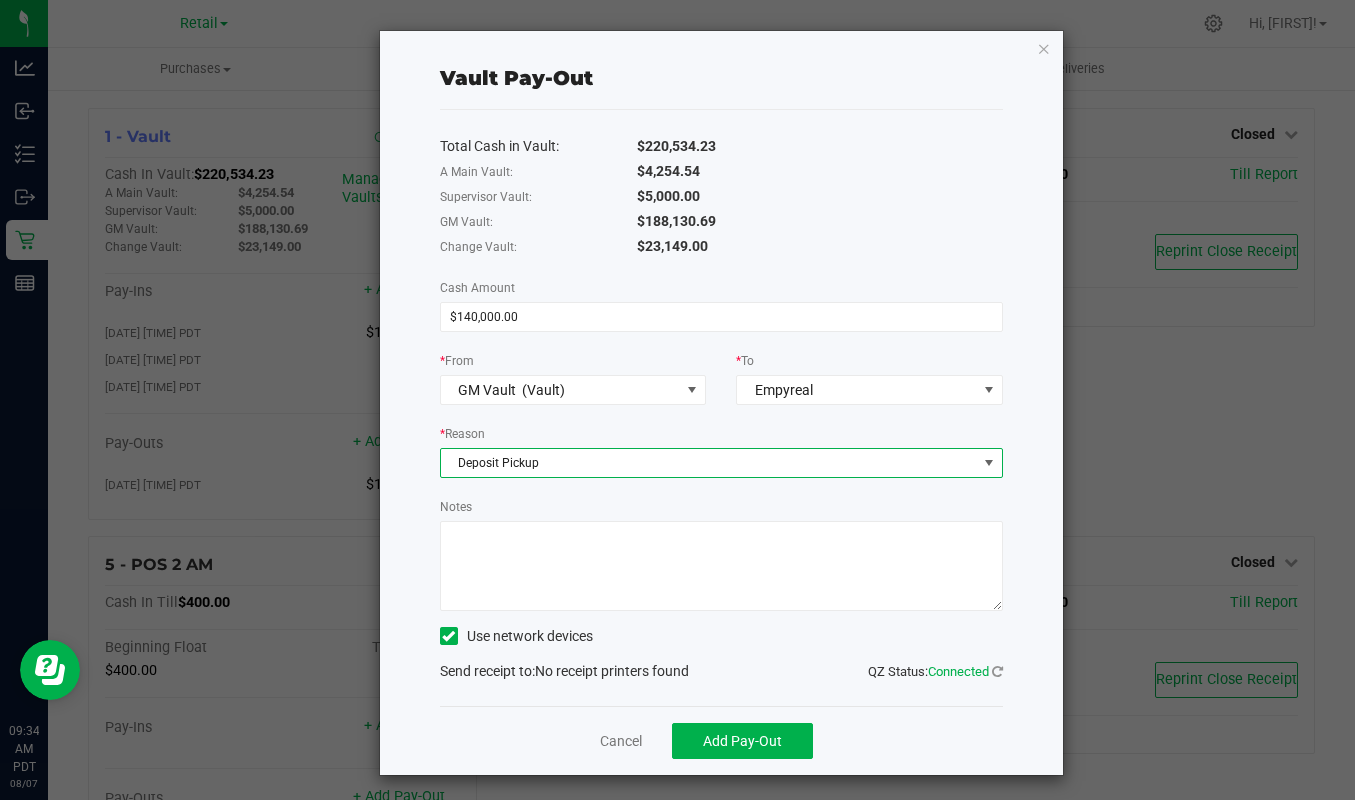 click on "Total Cash in Vault:   $220,534.23   A Main Vault:   $4,254.54   Supervisor Vault:   $5,000.00   GM Vault:   $188,130.69   Change Vault:   $23,149.00   Cash Amount  $140,000.00 *  From  GM Vault    (Vault) *  To  [COMPANY]    *  Reason  Deposit Pickup  Notes          Use network devices   Send receipt to:   QZ Status:   Connected   No receipt printers found" 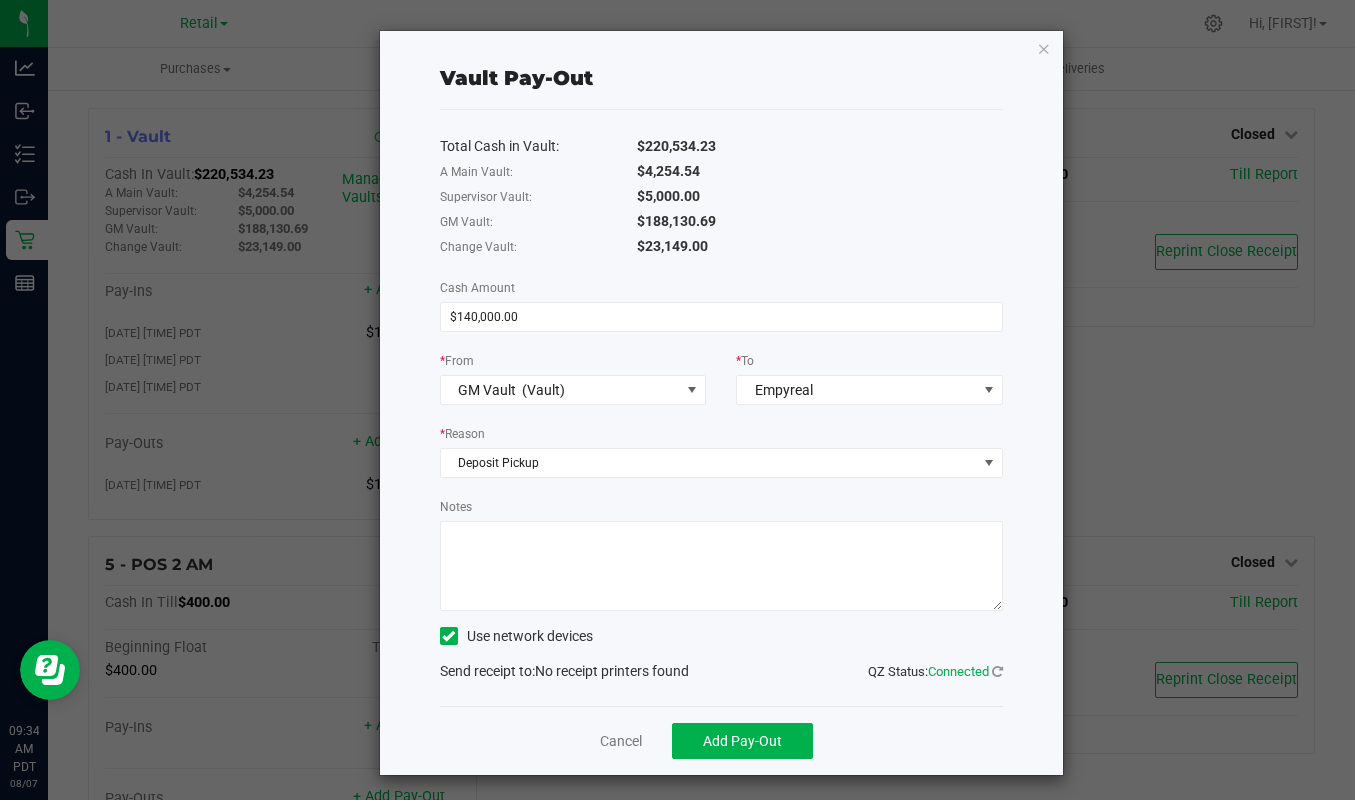 click on "Notes" at bounding box center (721, 566) 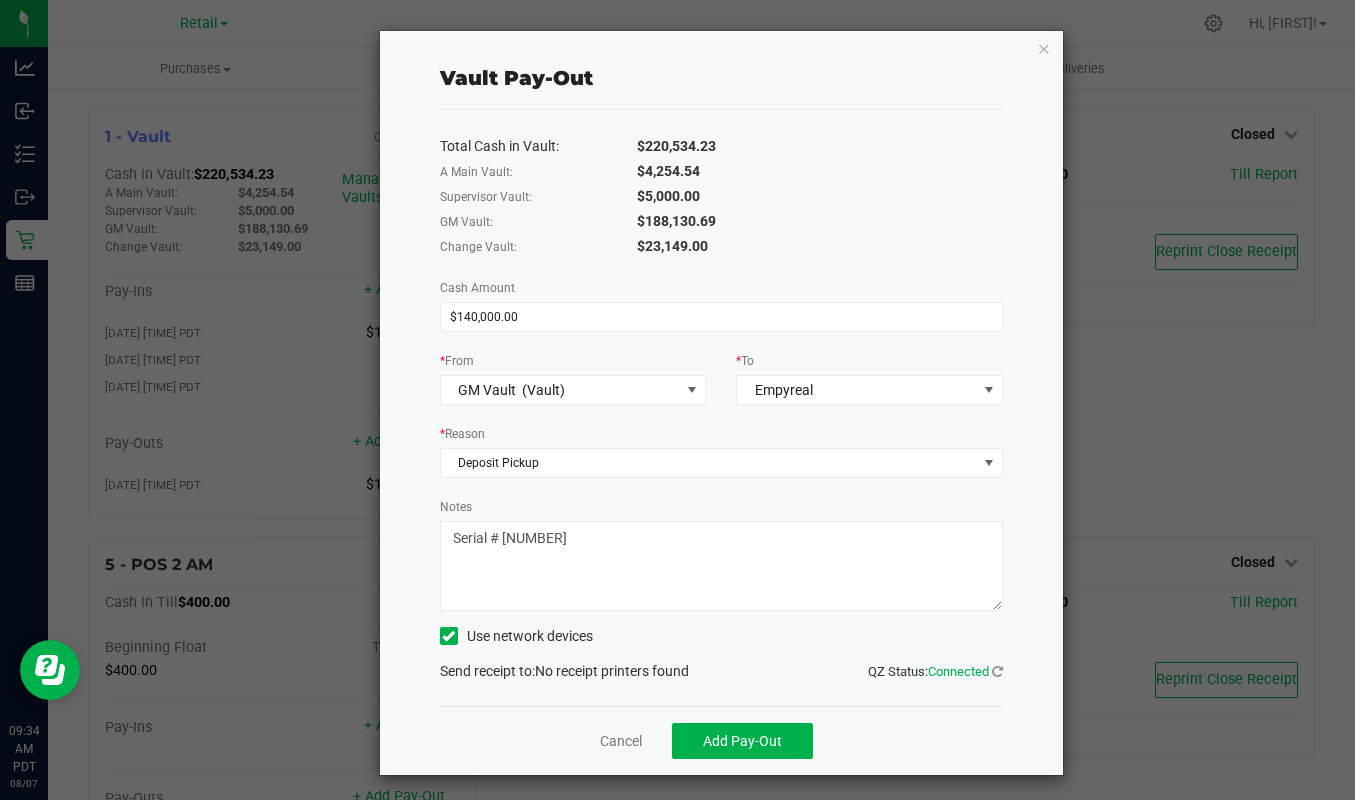 click on "Notes" at bounding box center [721, 566] 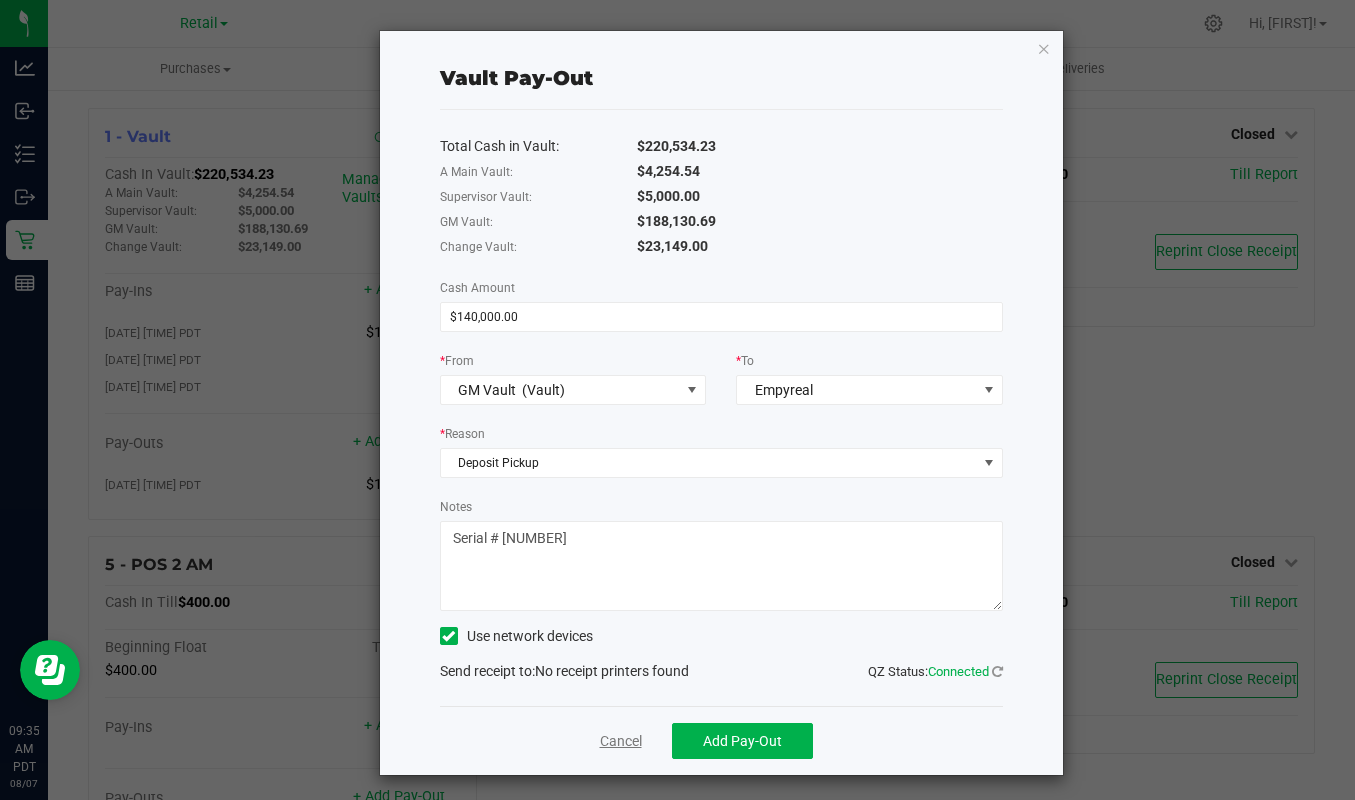 type on "Serial # [NUMBER]" 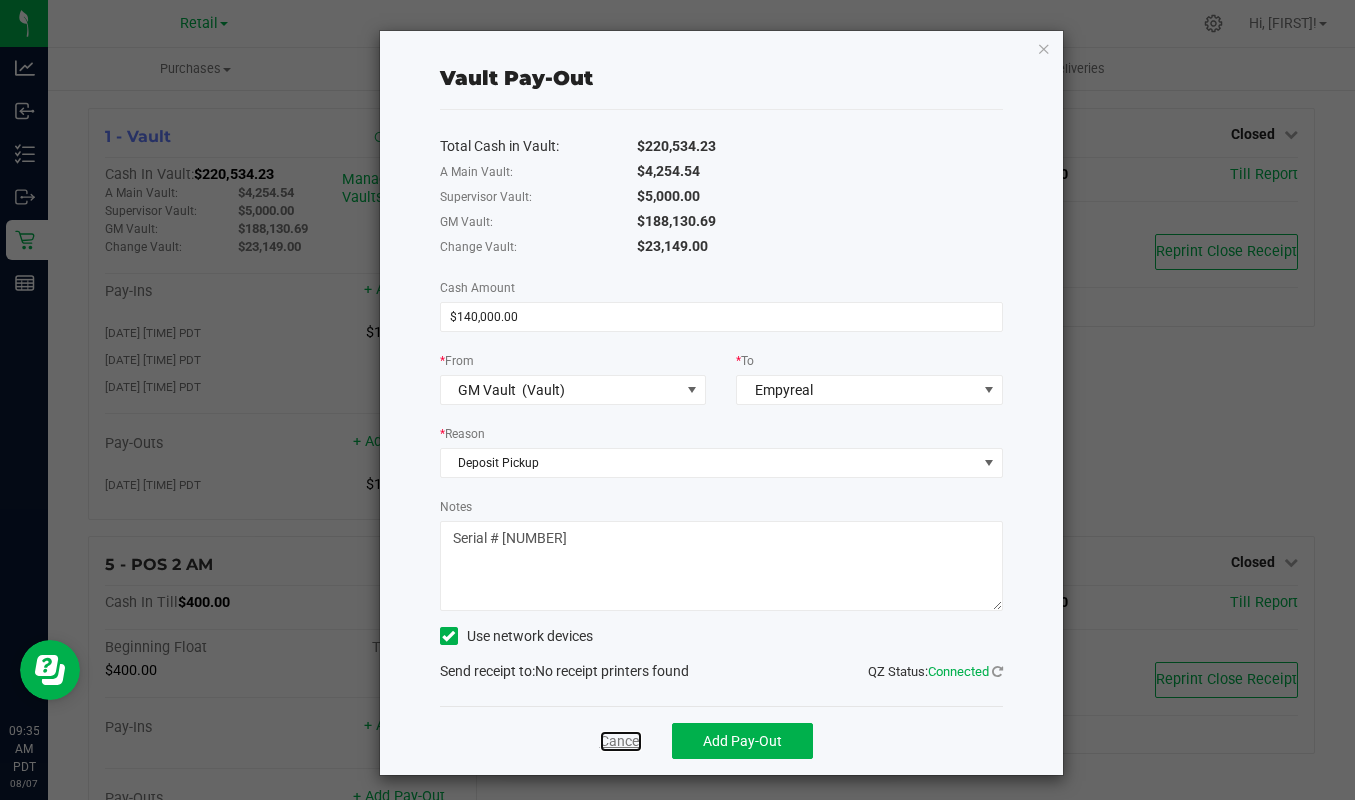 click on "Cancel" 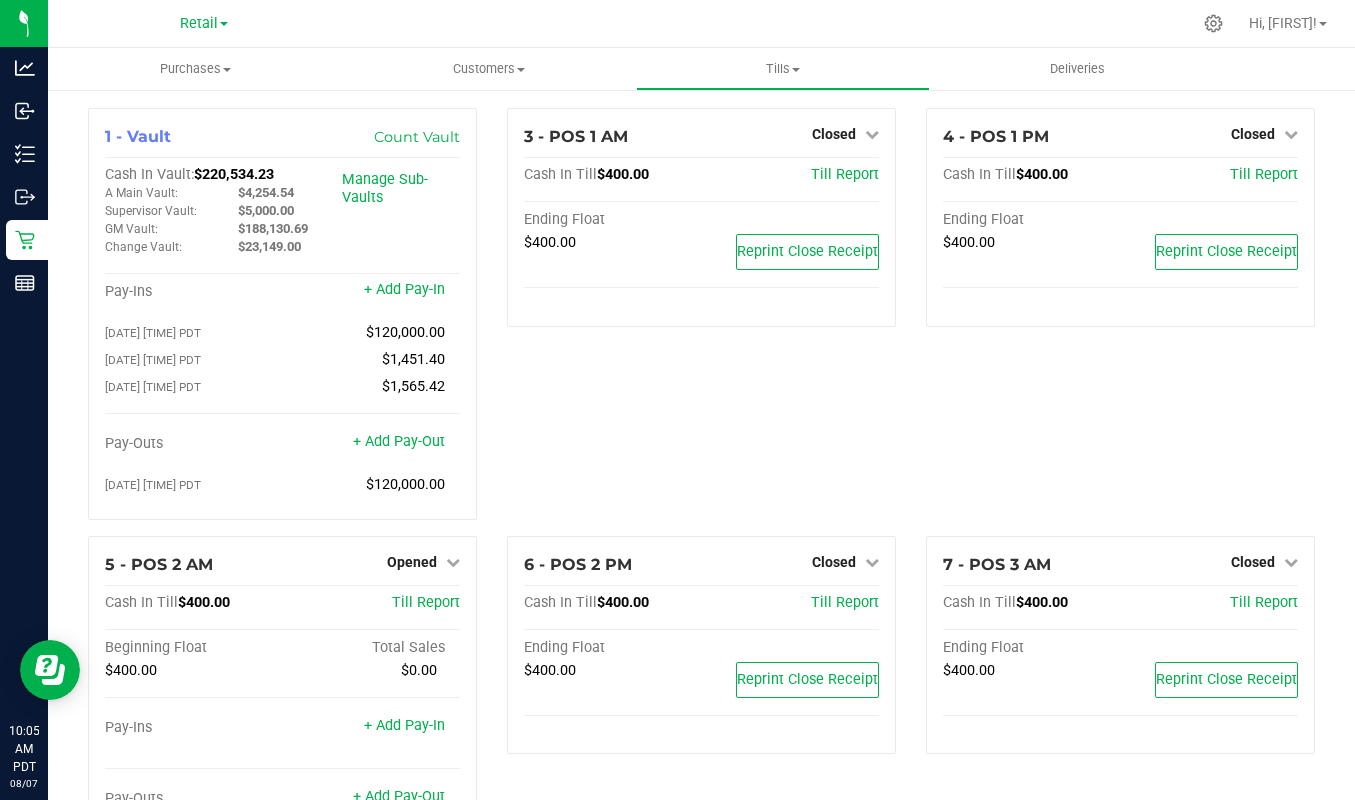 click on "3 - POS 1 AM  Closed  Open Till   Cash In Till   $400.00   Till Report   Ending Float   $400.00       Reprint Close Receipt" at bounding box center (701, 322) 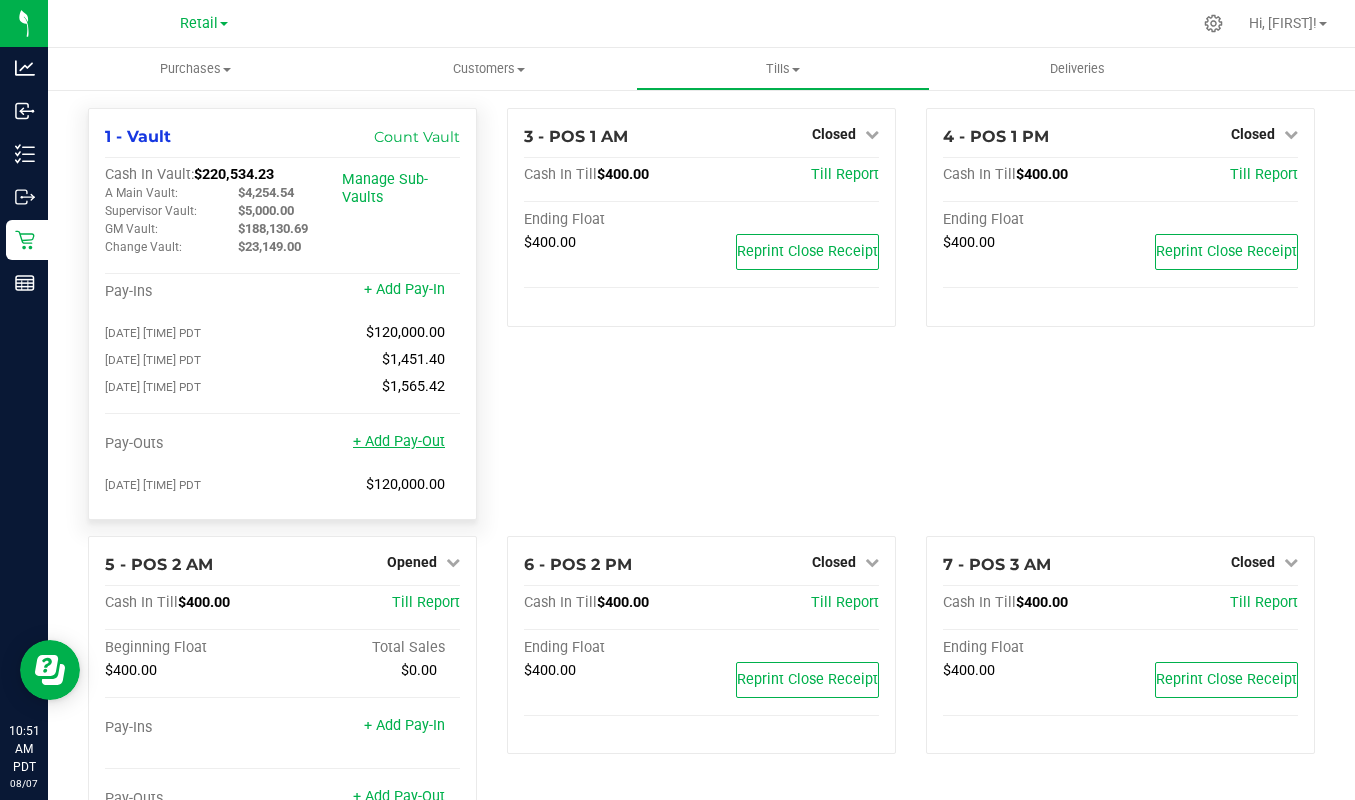 click on "+ Add Pay-Out" at bounding box center (399, 441) 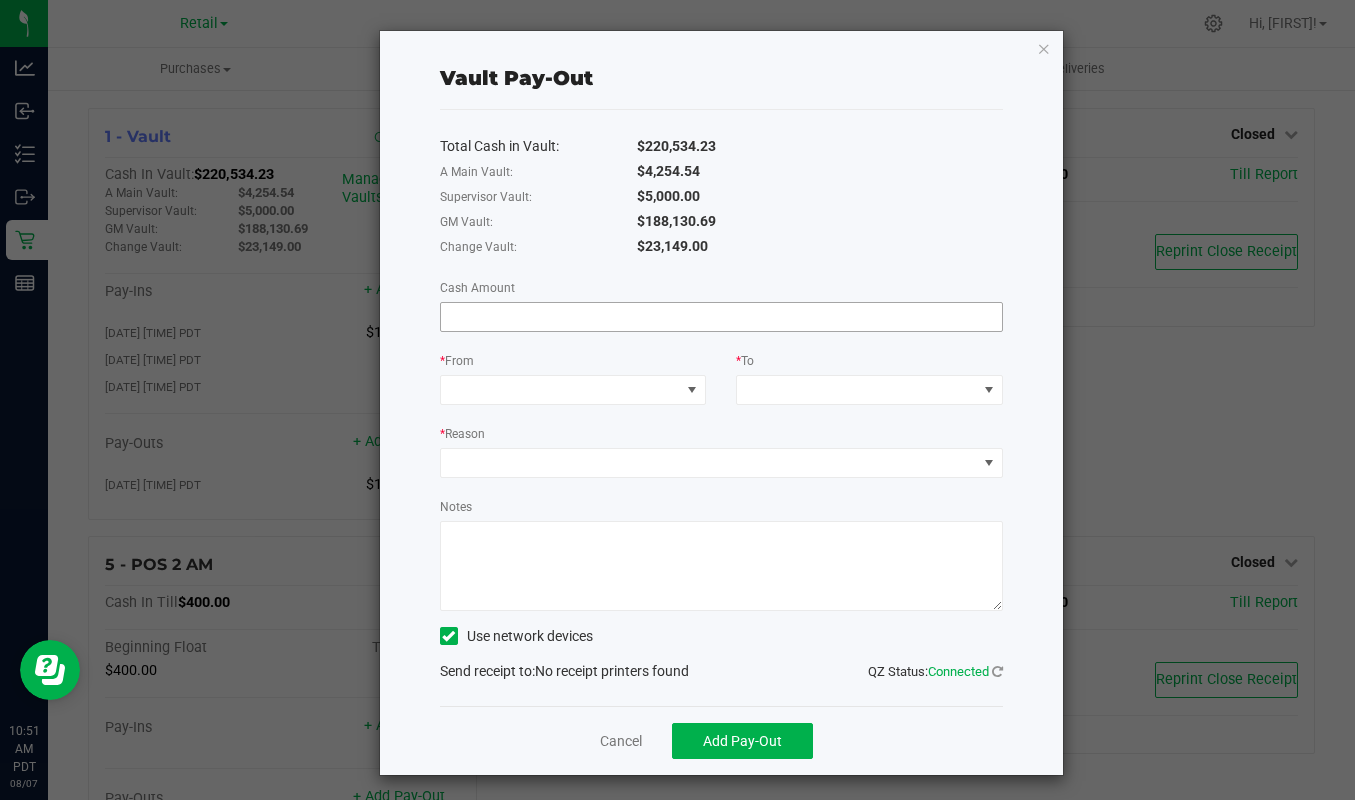 click at bounding box center [721, 317] 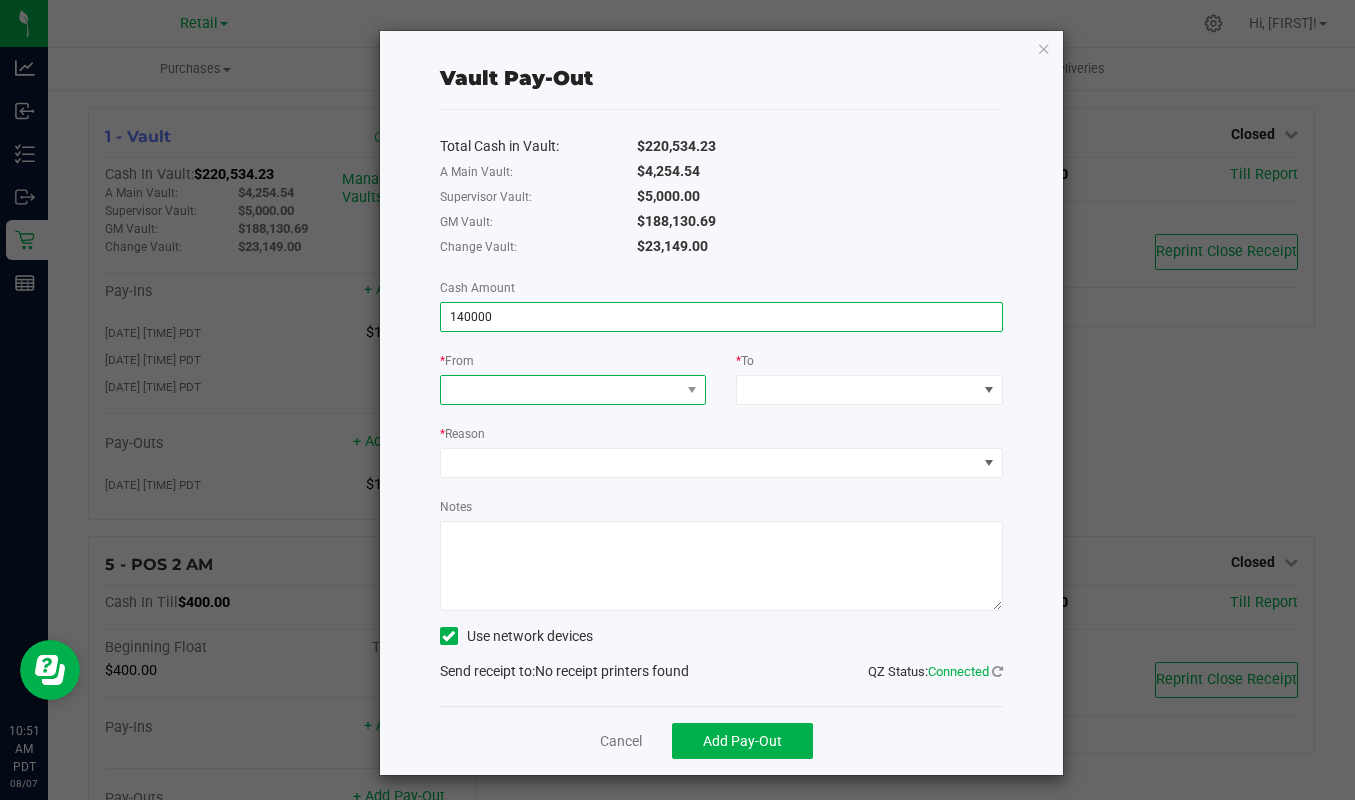 type on "$140,000.00" 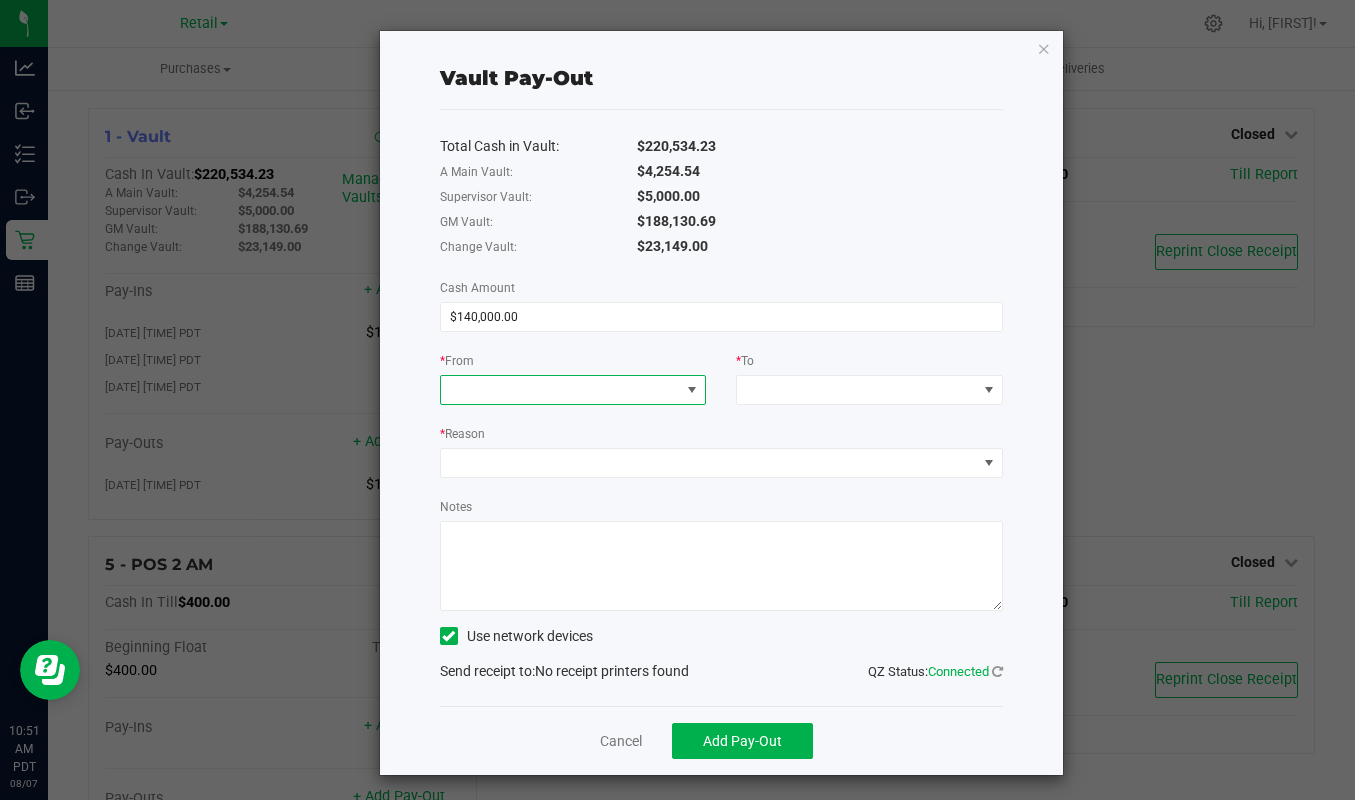 click at bounding box center [561, 390] 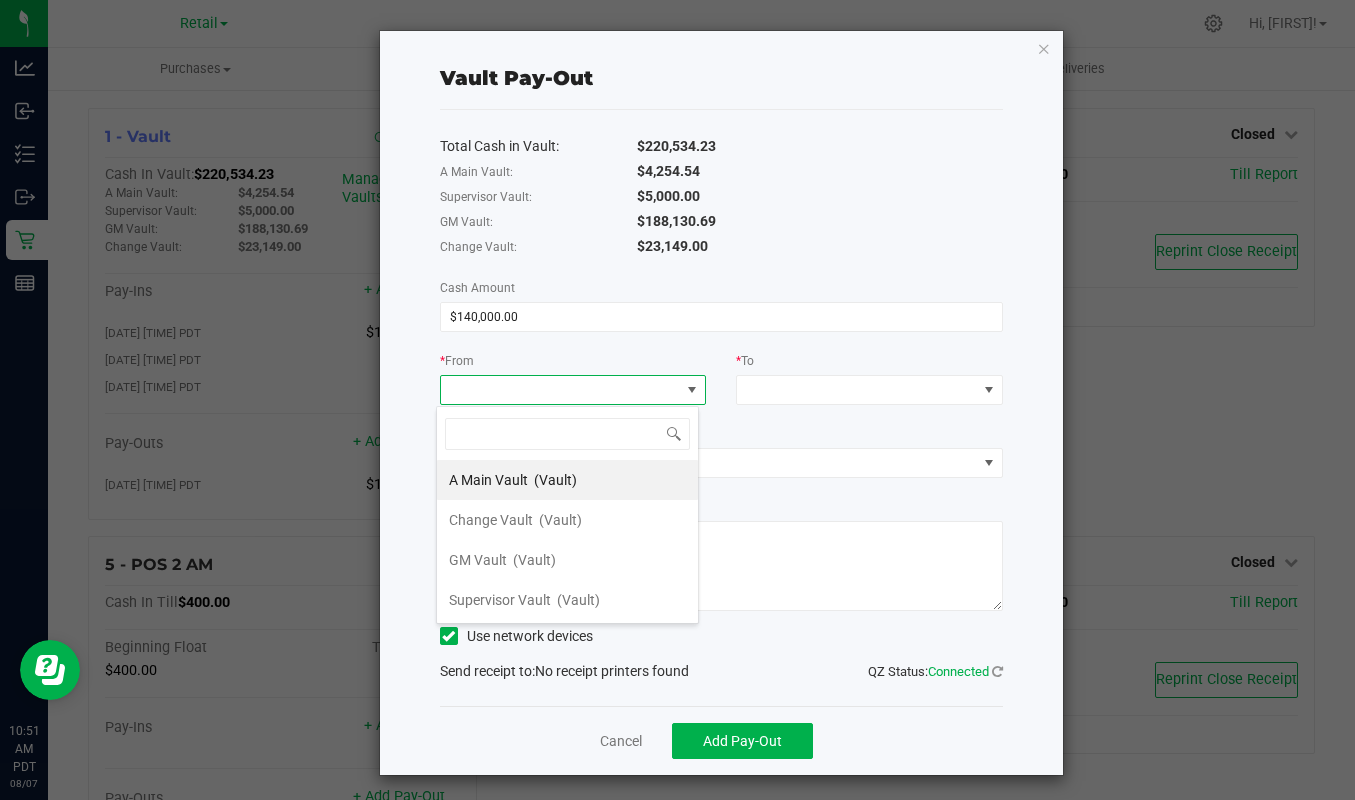 scroll, scrollTop: 99970, scrollLeft: 99737, axis: both 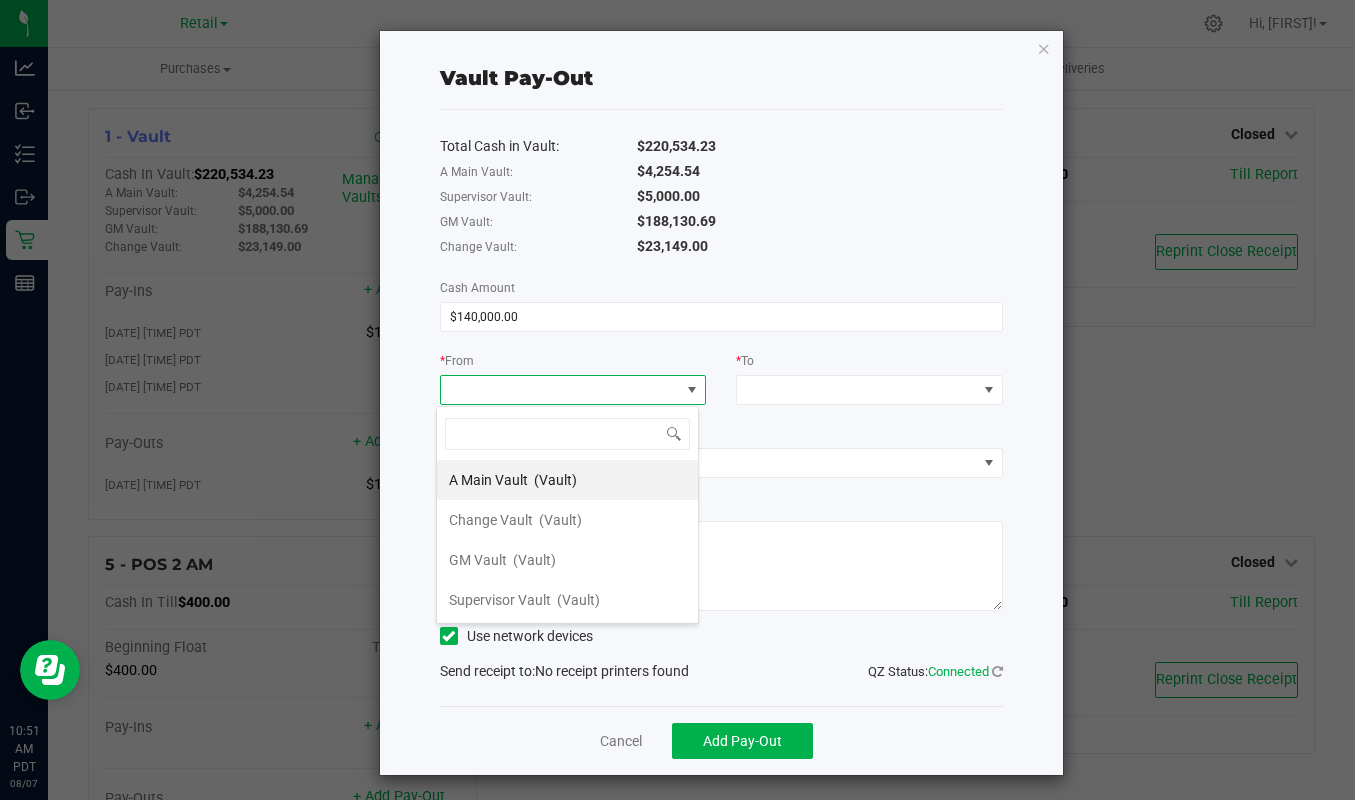 click on "GM Vault    (Vault)" at bounding box center [502, 560] 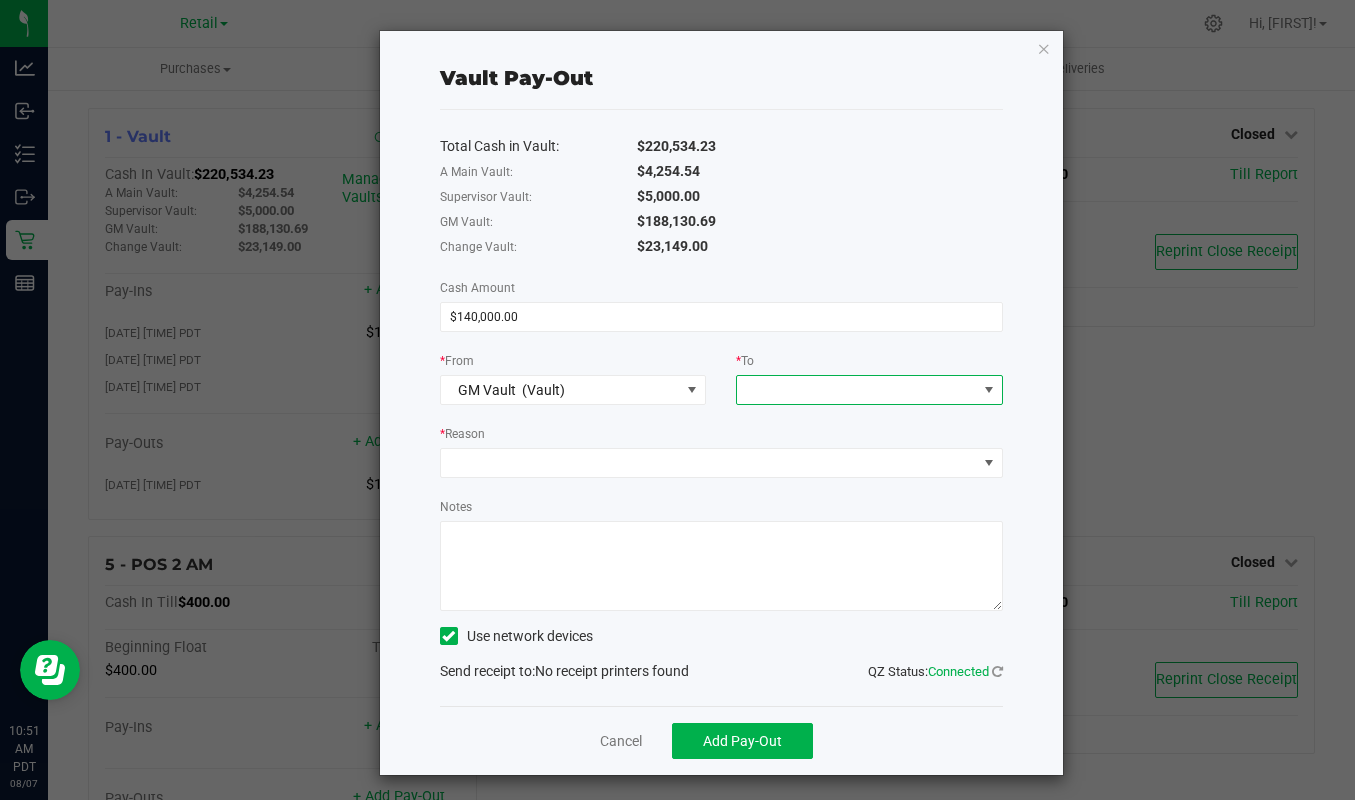 click at bounding box center [857, 390] 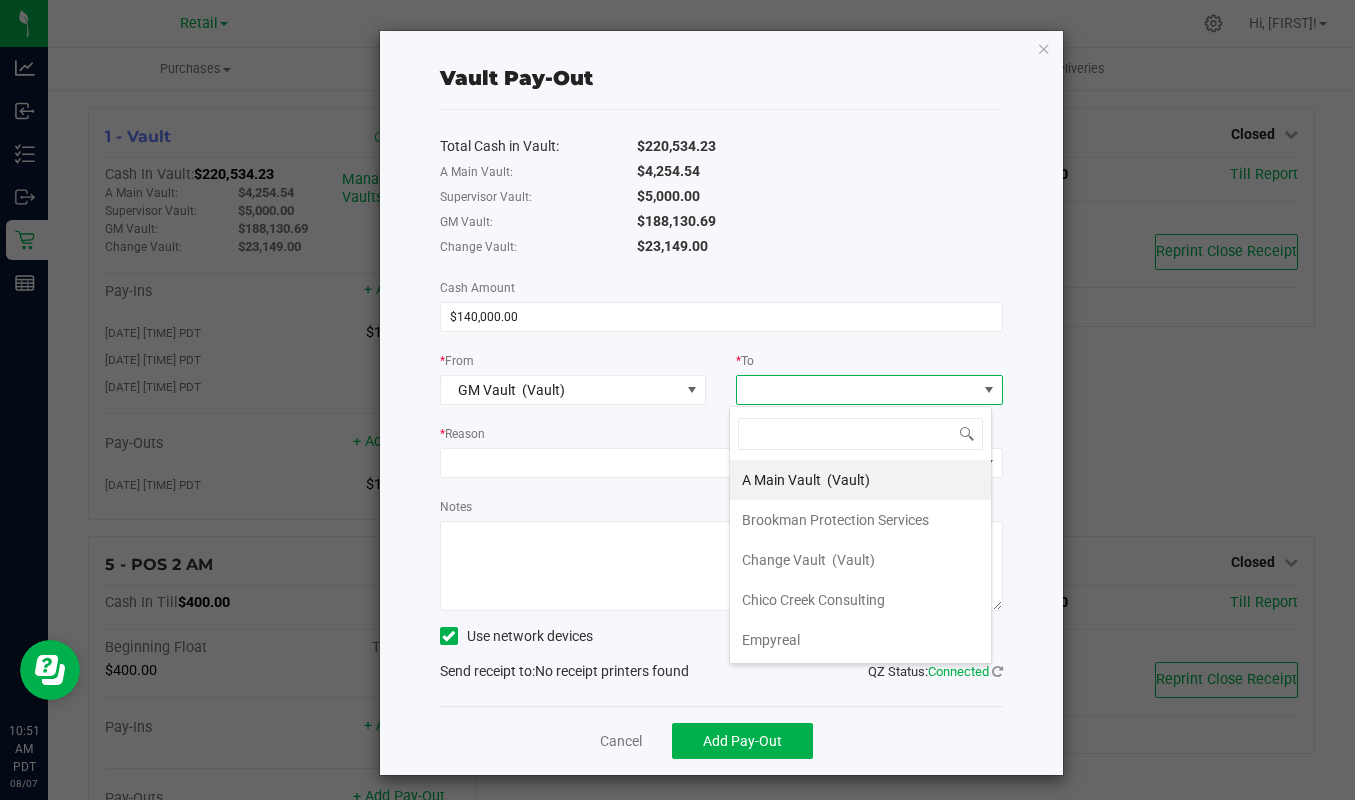 scroll, scrollTop: 99970, scrollLeft: 99737, axis: both 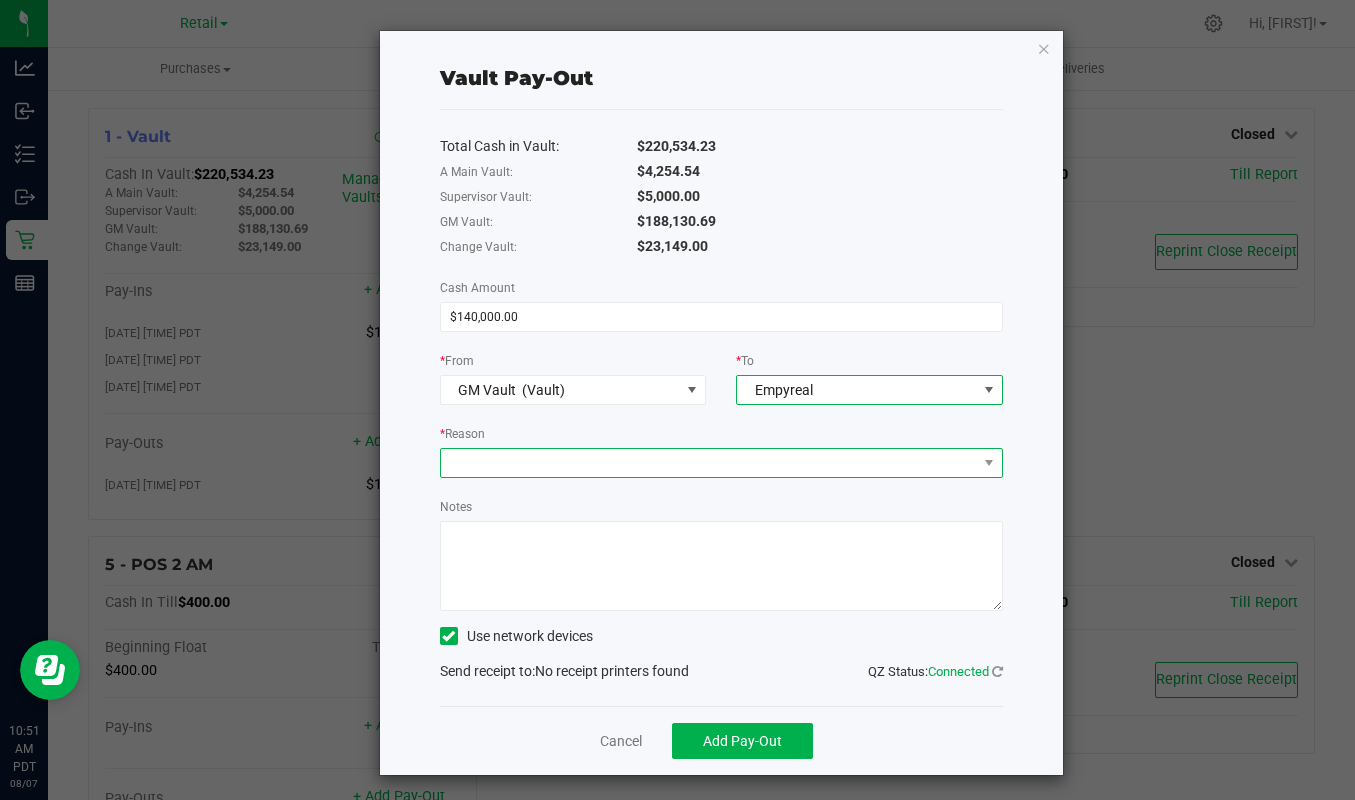 click at bounding box center [709, 463] 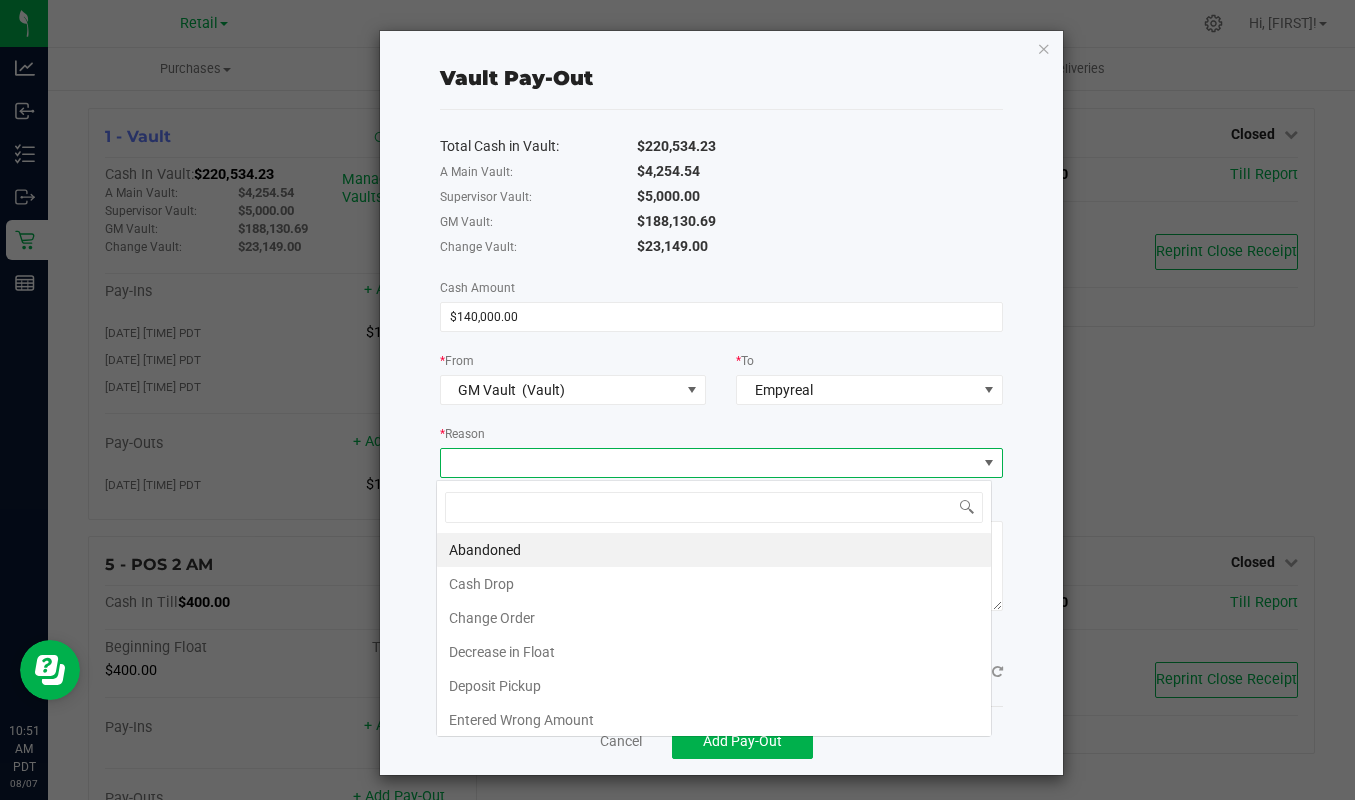 scroll, scrollTop: 99970, scrollLeft: 99444, axis: both 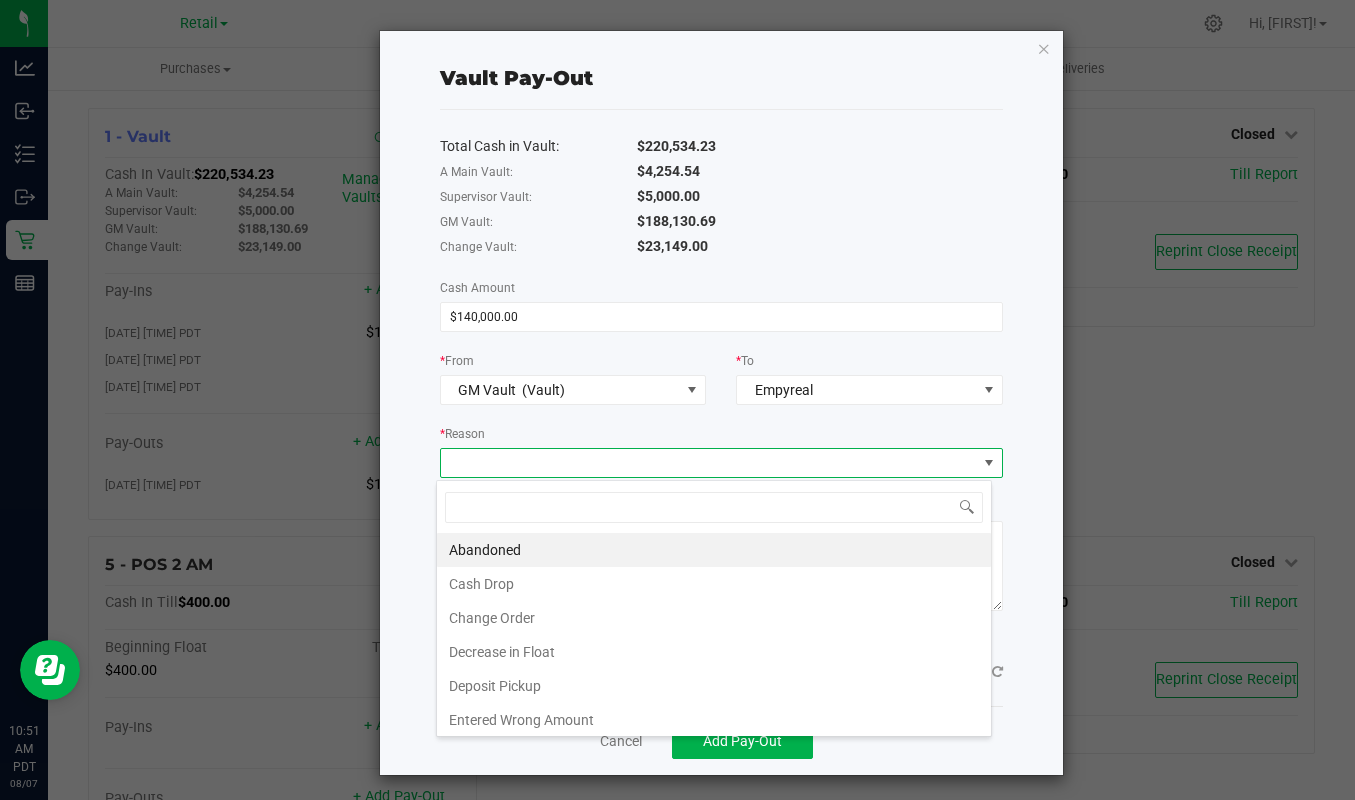 drag, startPoint x: 546, startPoint y: 687, endPoint x: 540, endPoint y: 657, distance: 30.594116 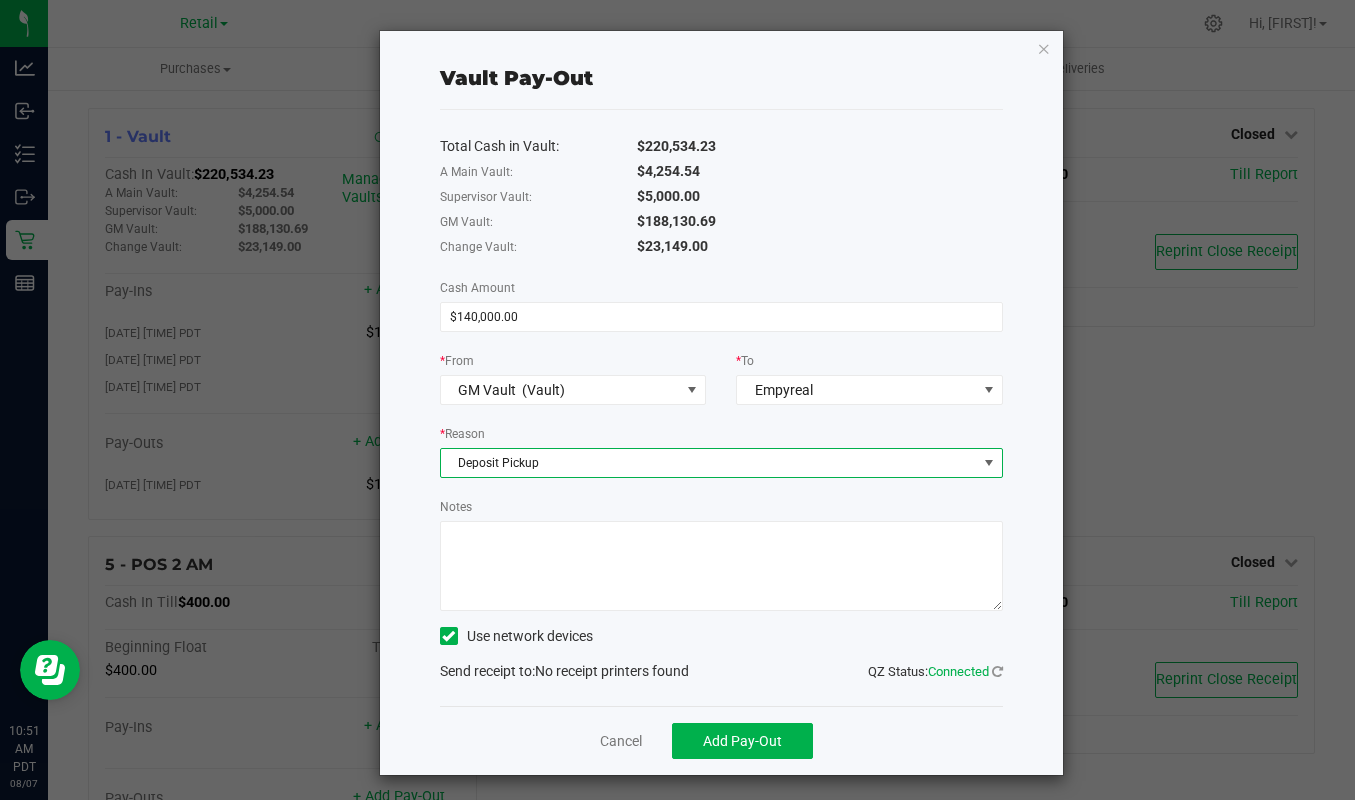 click on "Notes" at bounding box center (721, 566) 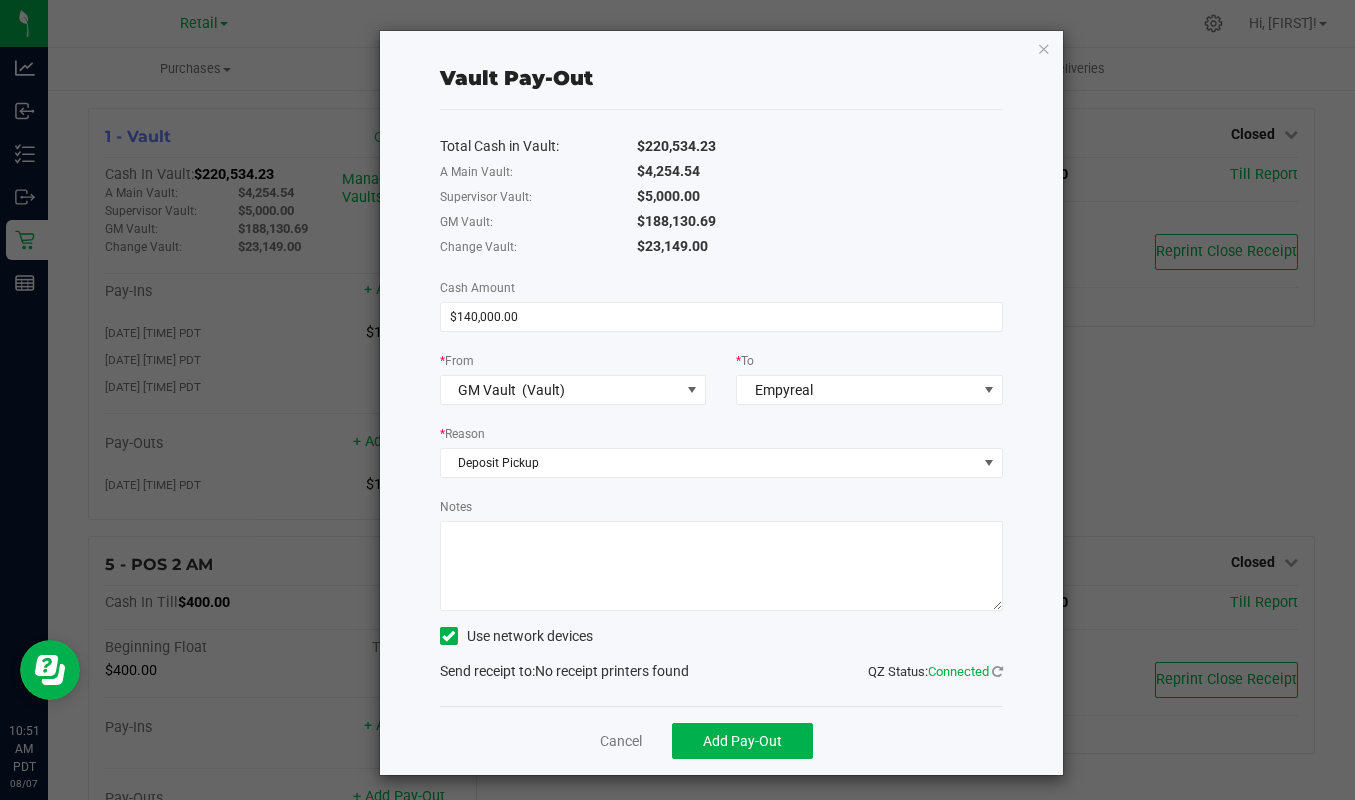 type on "S" 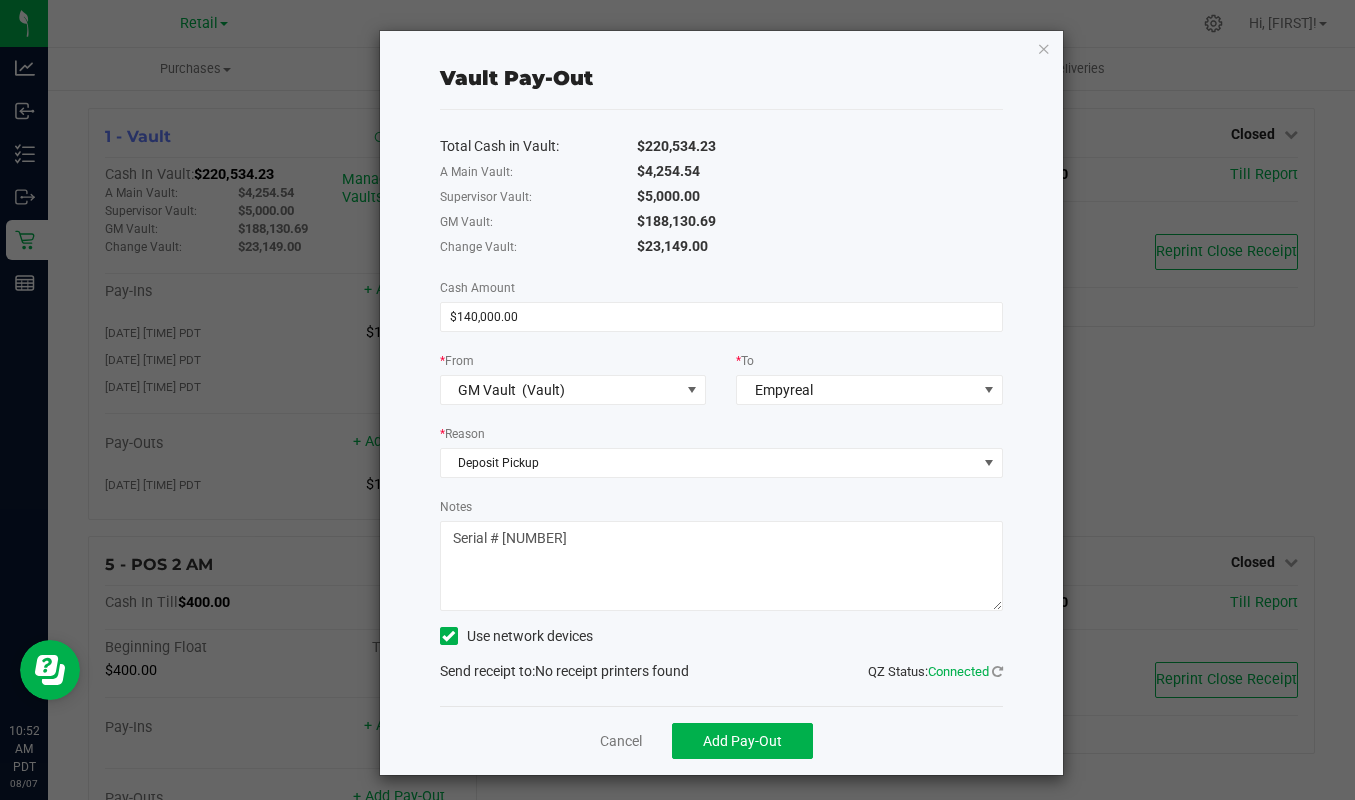 type on "Serial # [NUMBER]" 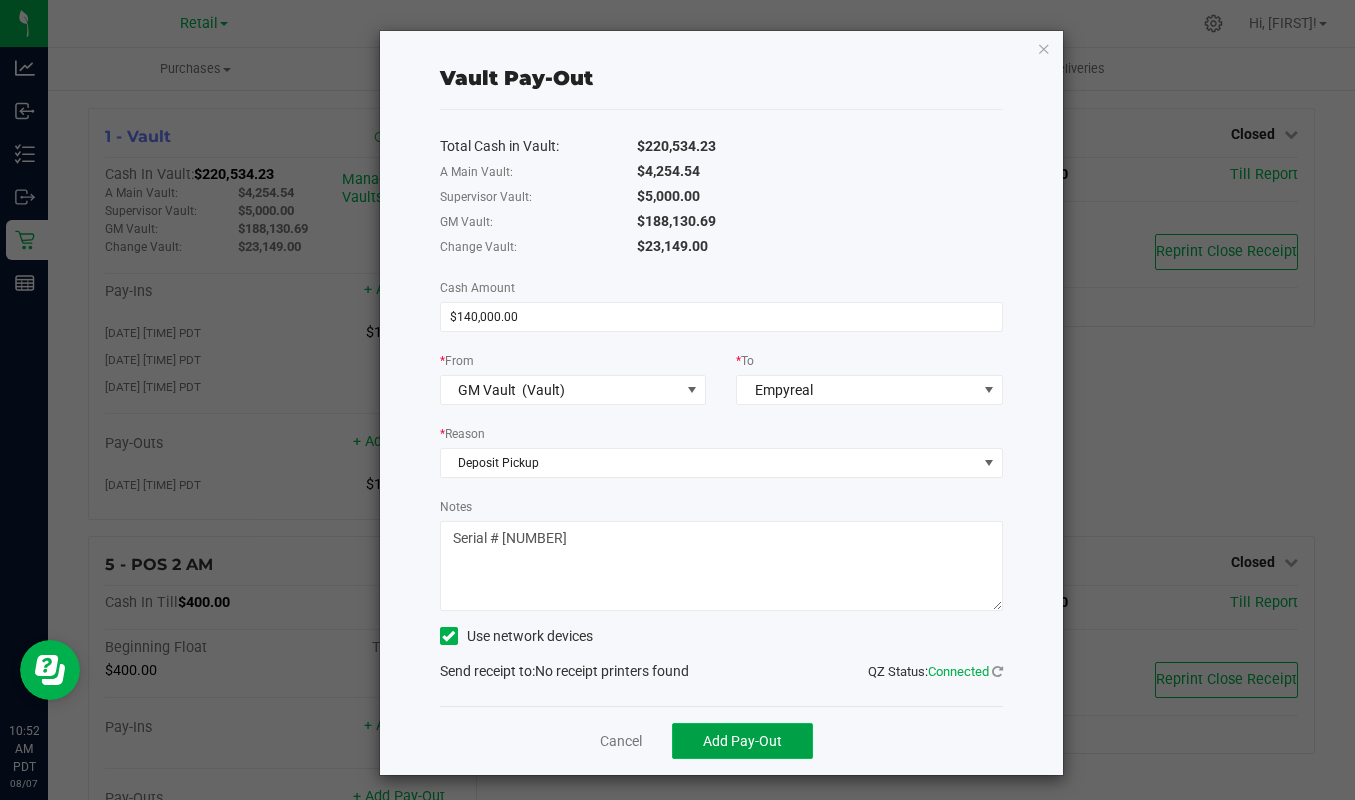 click on "Add Pay-Out" 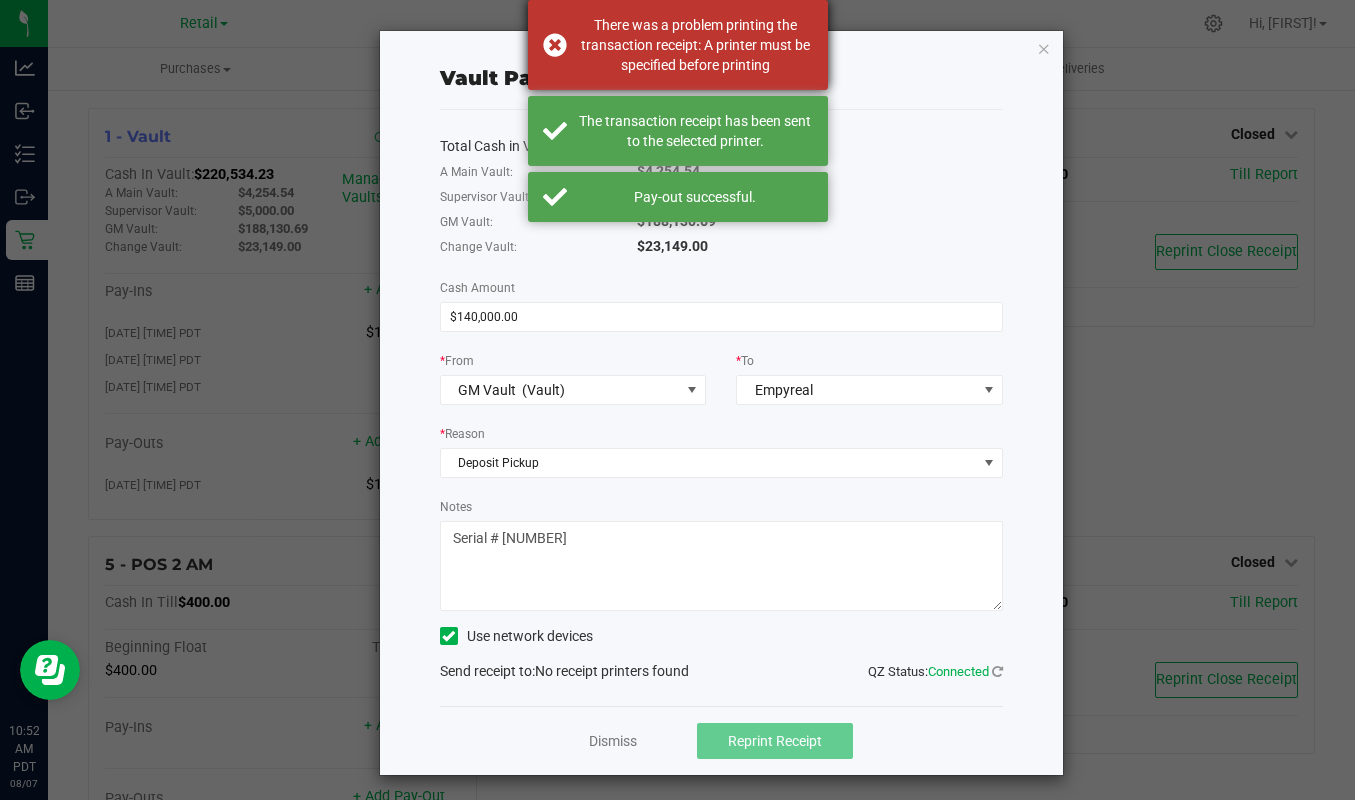 click on "There was a problem printing the transaction receipt: A printer must be specified before printing" at bounding box center (678, 45) 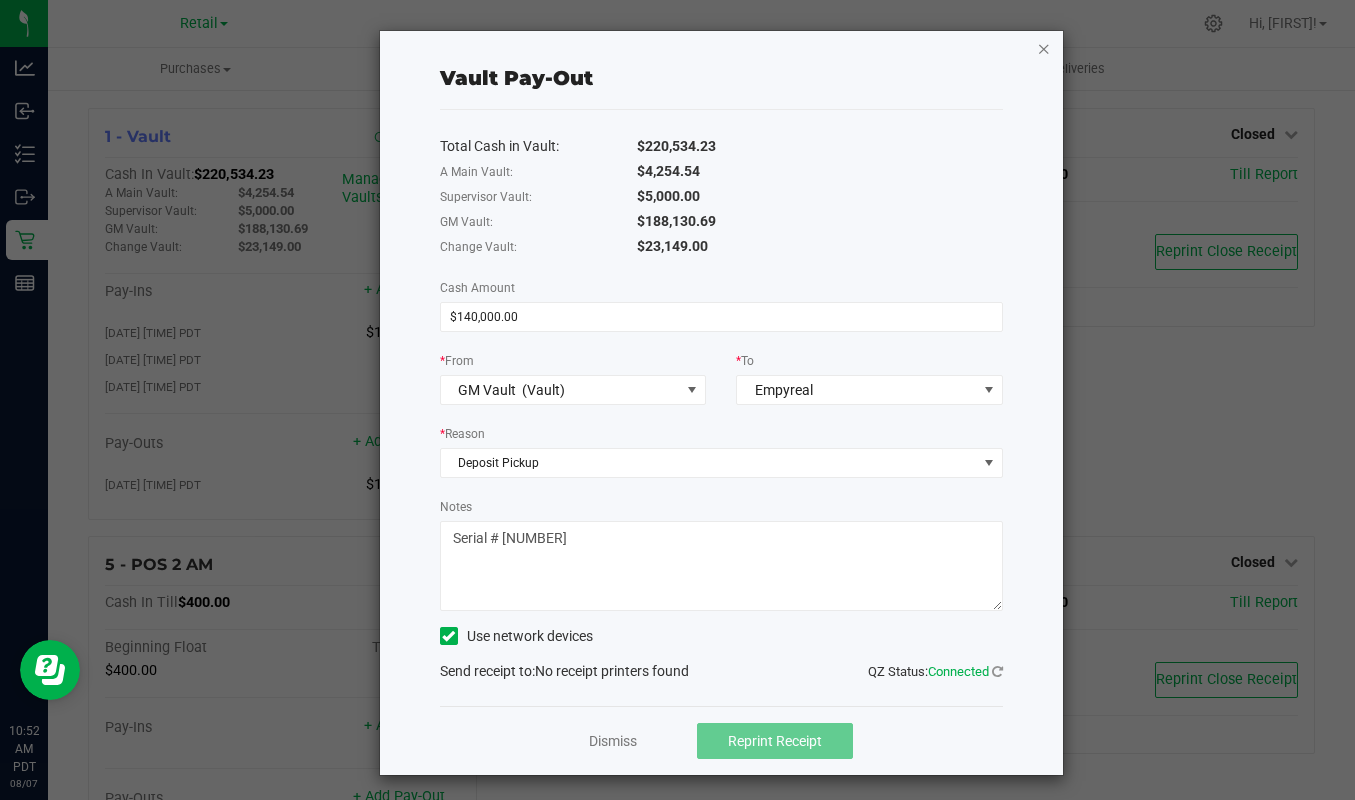 click 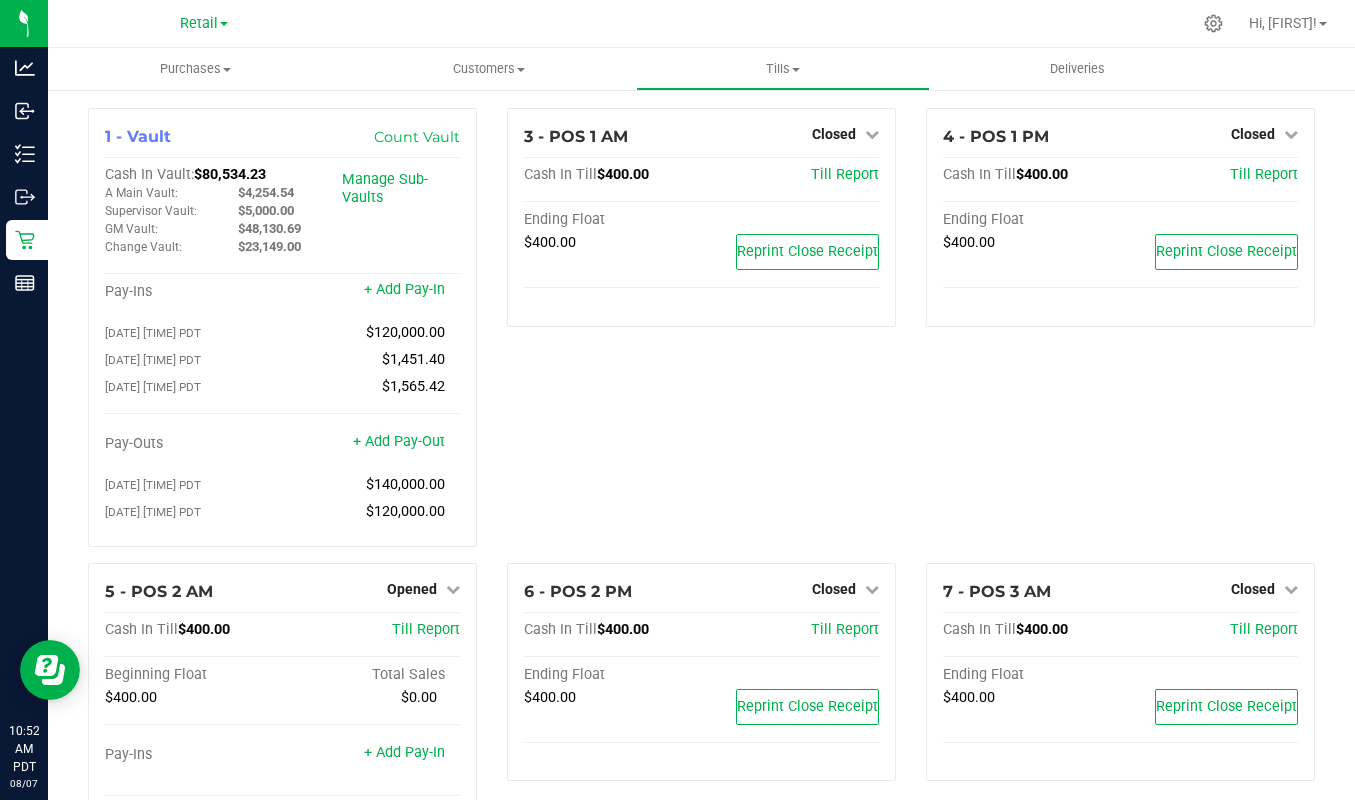 click on "1 - Vault   Count Vault   Cash In Vault:   $80,534.23   A Main Vault:   $4,254.54   Supervisor Vault:   $5,000.00   GM Vault:   $48,130.69   Change Vault:   $23,149.00   Manage Sub-Vaults   Pay-Ins   + Add Pay-In   08/07/2025 9:33 AM PDT   $120,000.00   08/06/2025 11:07 PM PDT   $1,451.40   08/06/2025 11:04 PM PDT   $1,565.42   Pay-Outs   + Add Pay-Out   08/07/2025 10:52 AM PDT   $140,000.00   08/07/2025 9:33 AM PDT   $120,000.00" at bounding box center (282, 335) 